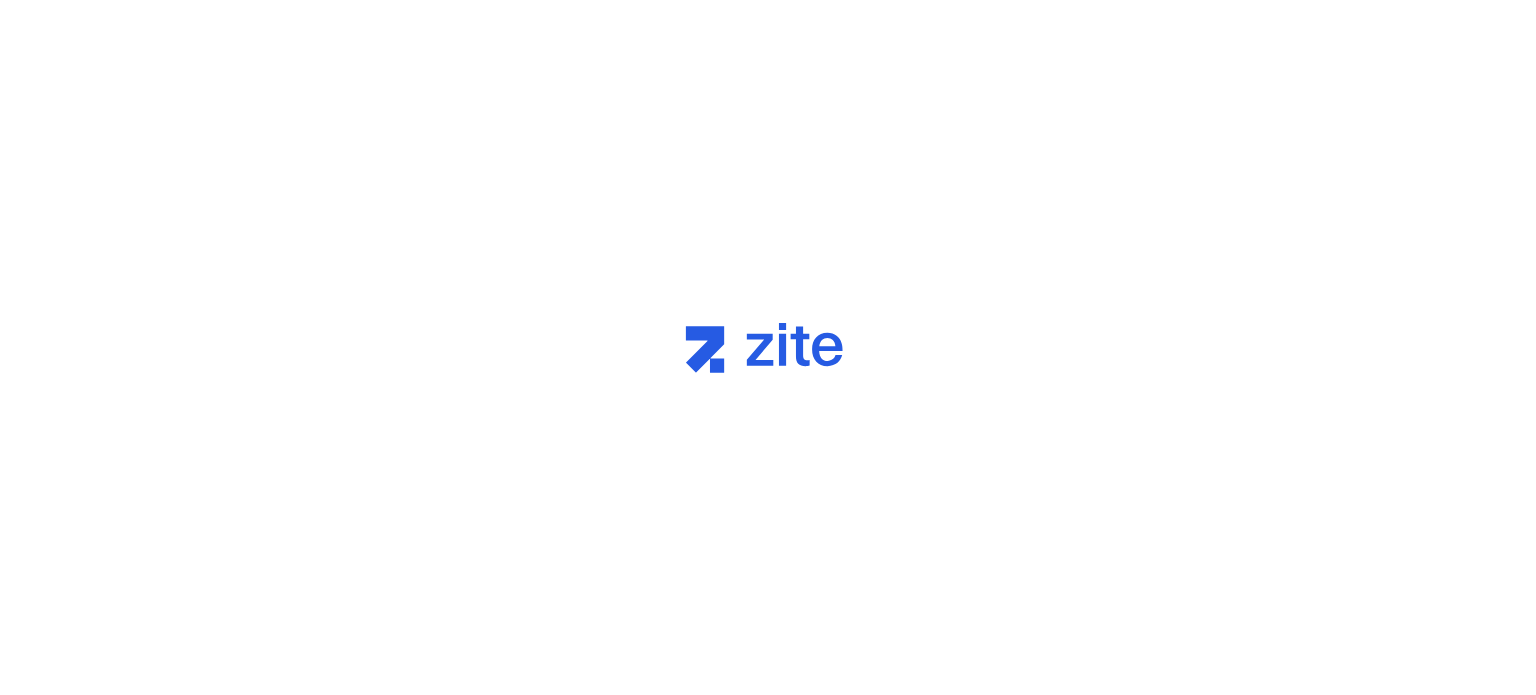 scroll, scrollTop: 0, scrollLeft: 0, axis: both 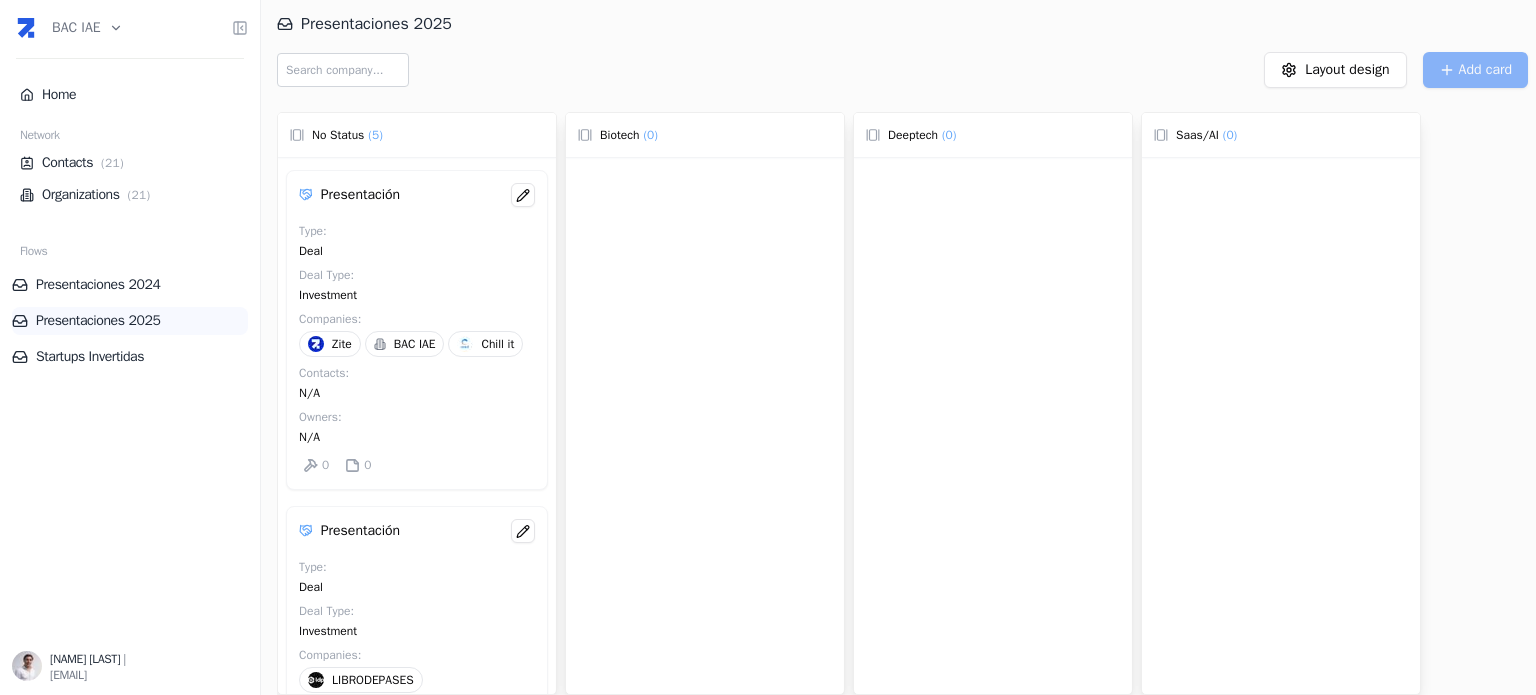click on "Presentaciones 2025" at bounding box center (130, 321) 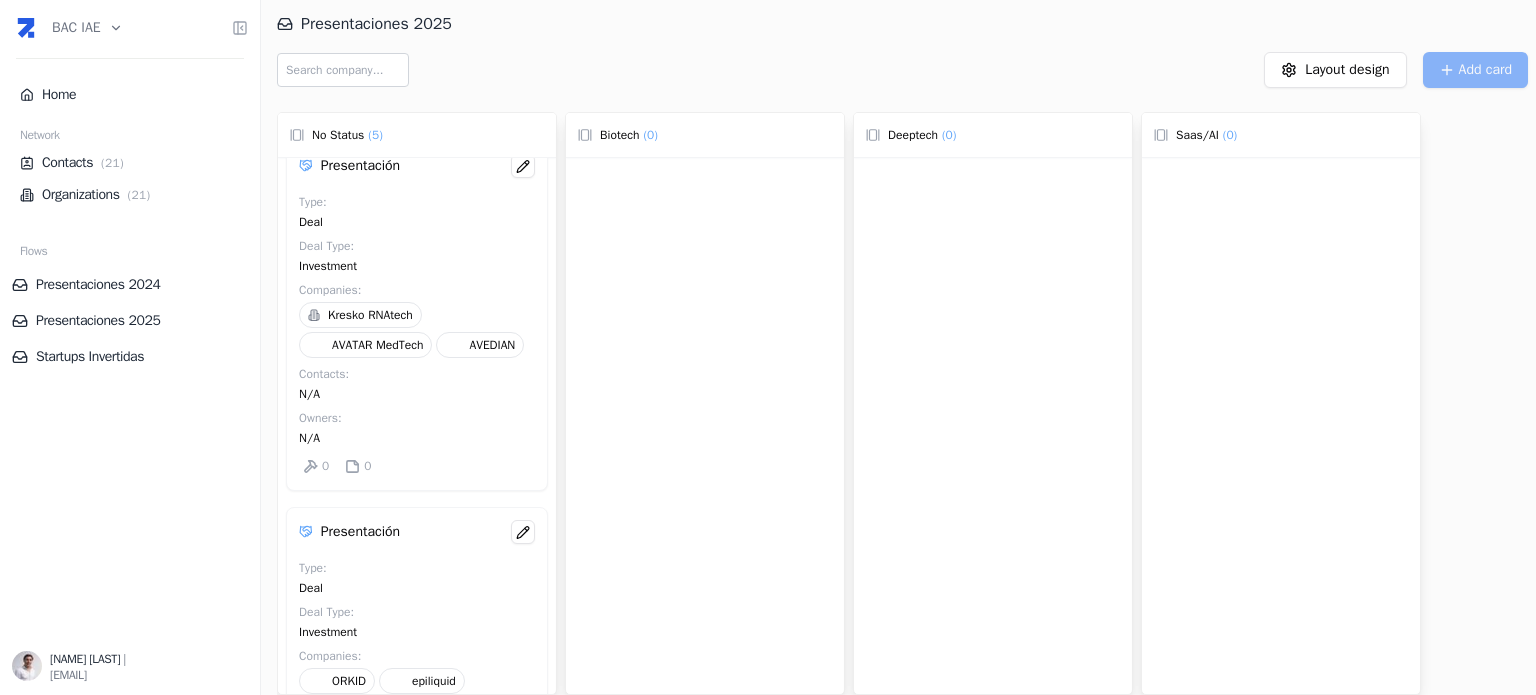 scroll, scrollTop: 711, scrollLeft: 0, axis: vertical 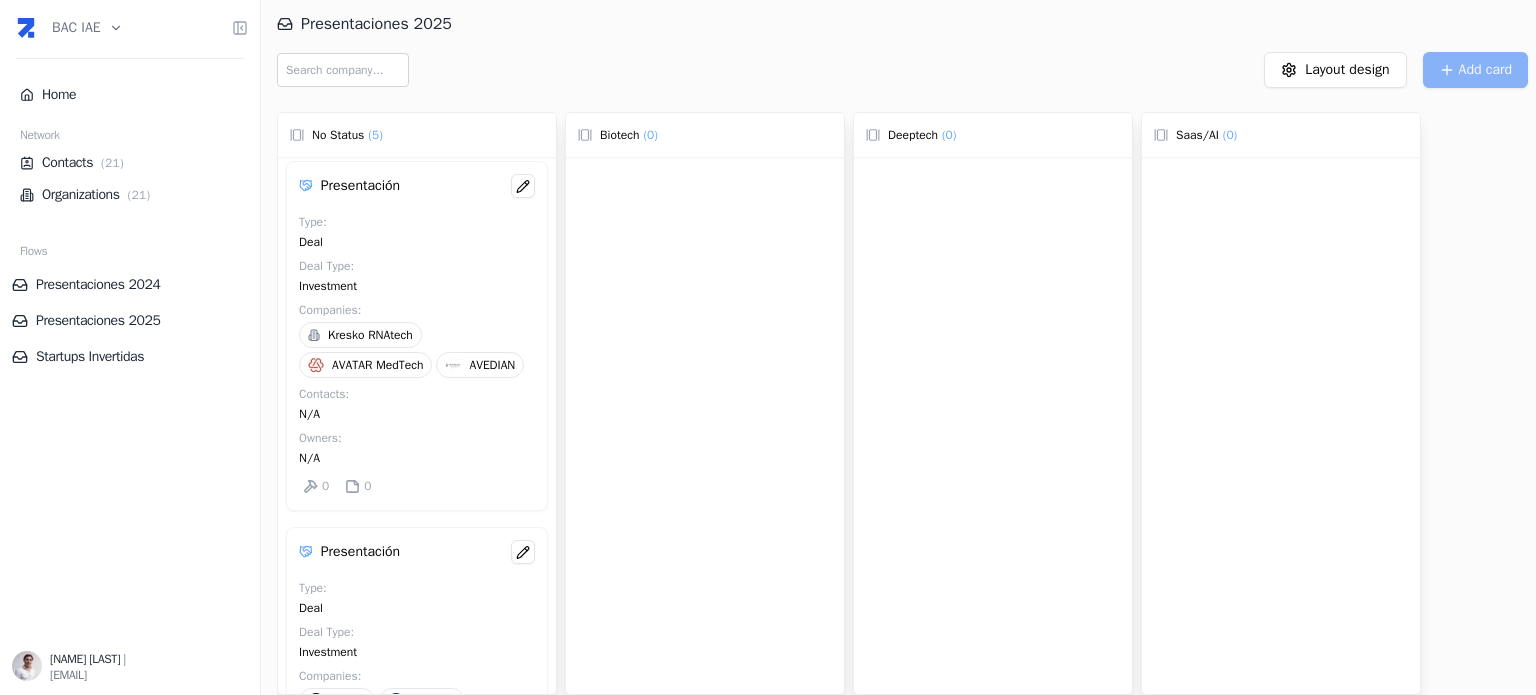 click on "AVATAR MedTech" at bounding box center (377, 365) 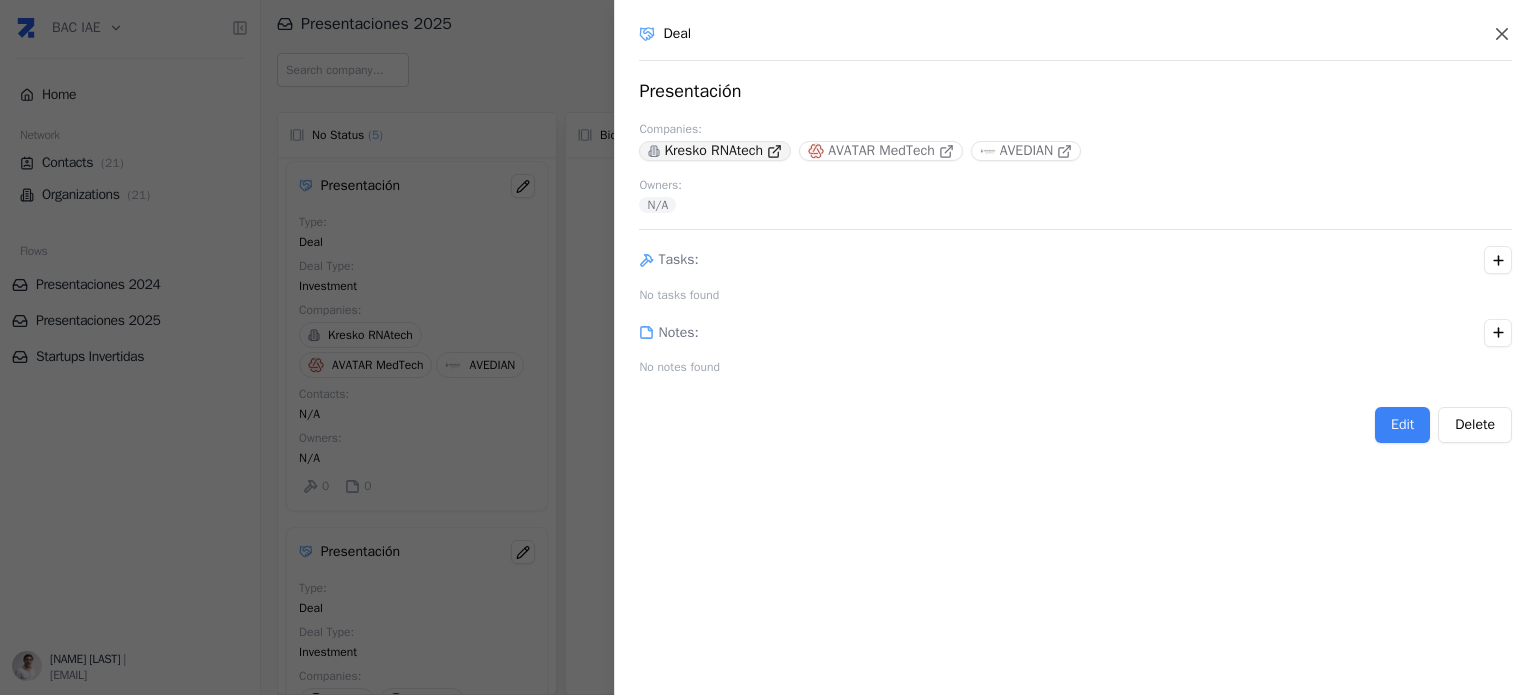 click on "Kresko RNAtech" at bounding box center [713, 151] 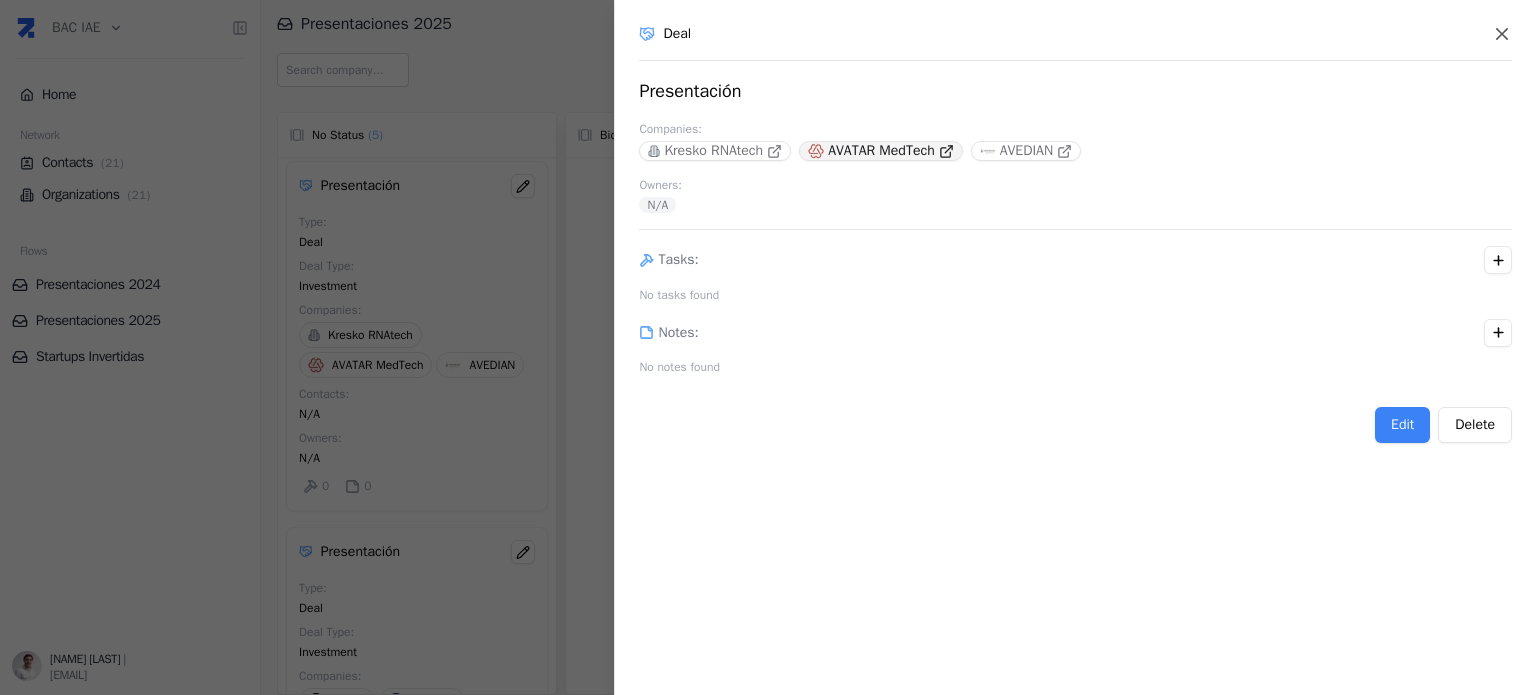 click on "AVATAR MedTech" at bounding box center [881, 151] 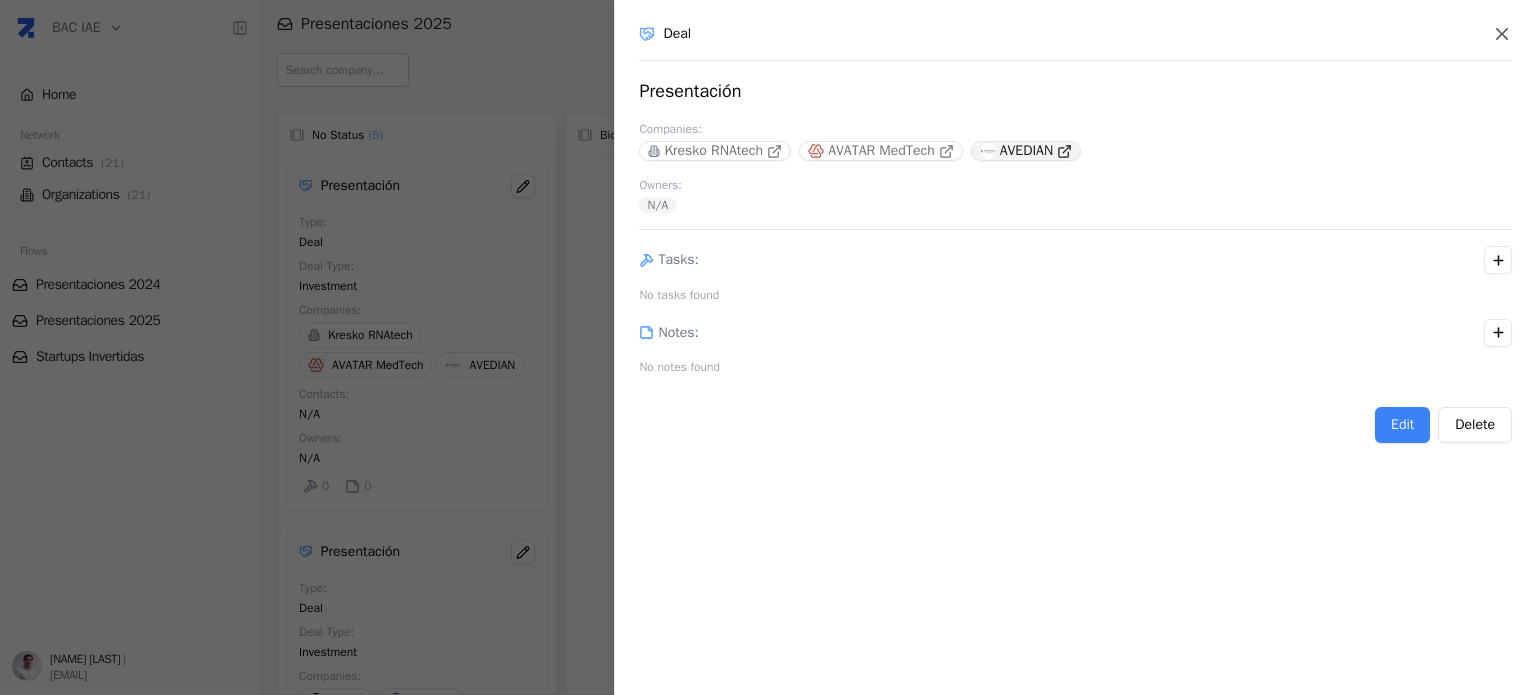 click on "AVEDIAN" at bounding box center (1026, 151) 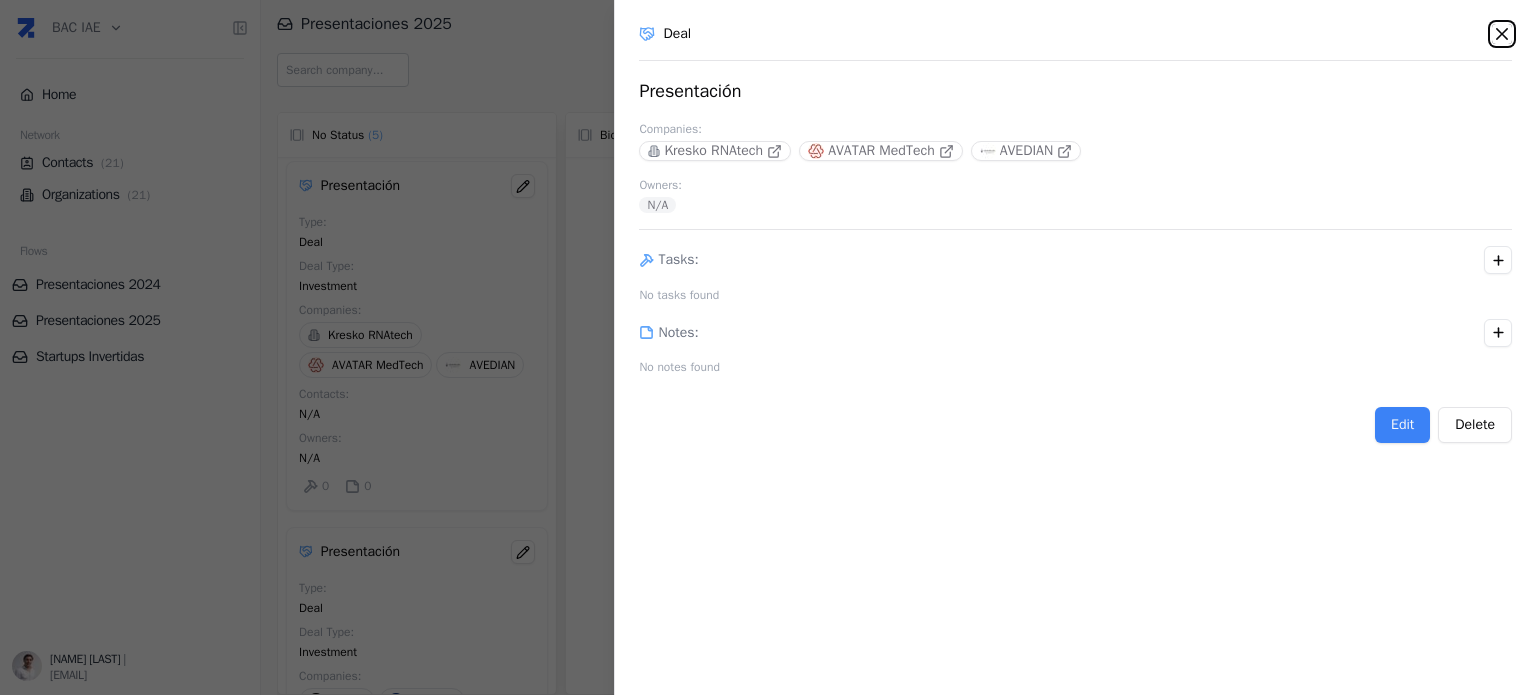 click 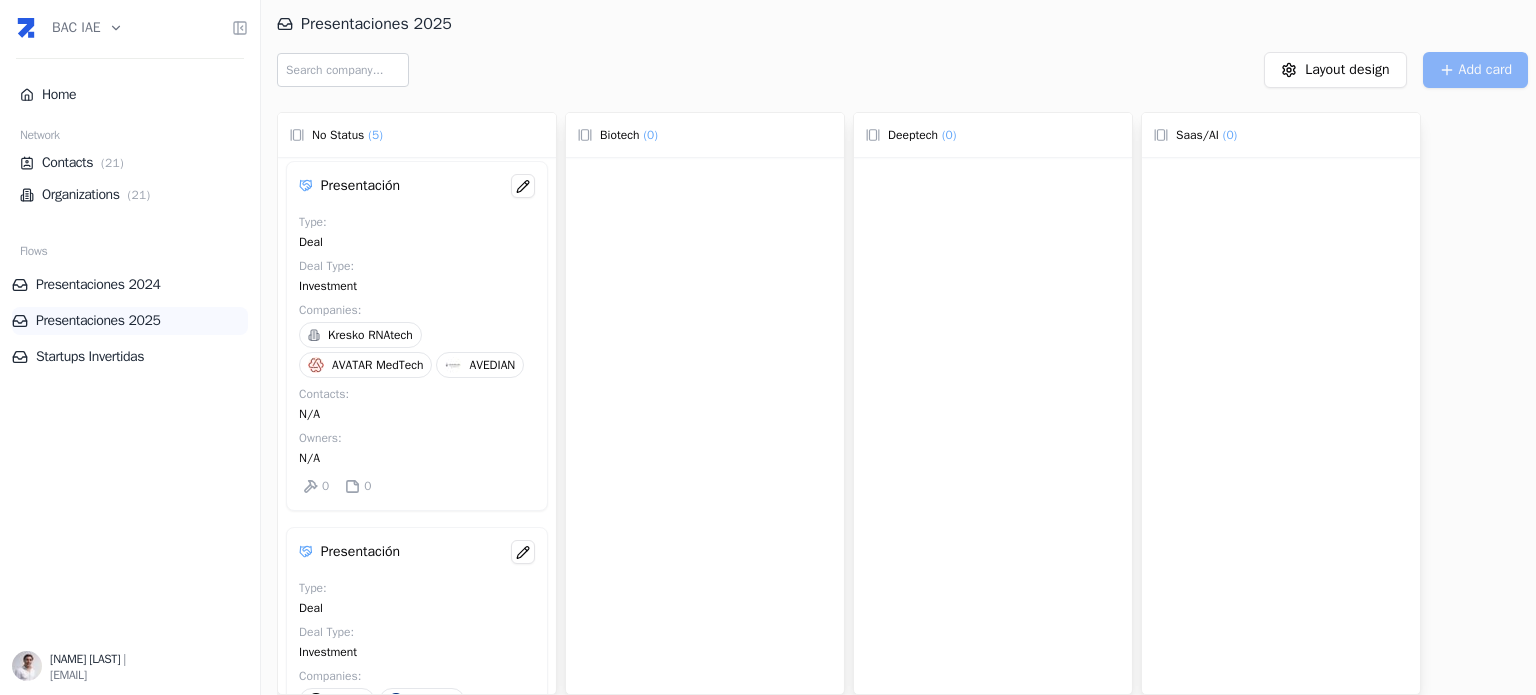 click on "Presentaciones [YEAR]" at bounding box center (130, 321) 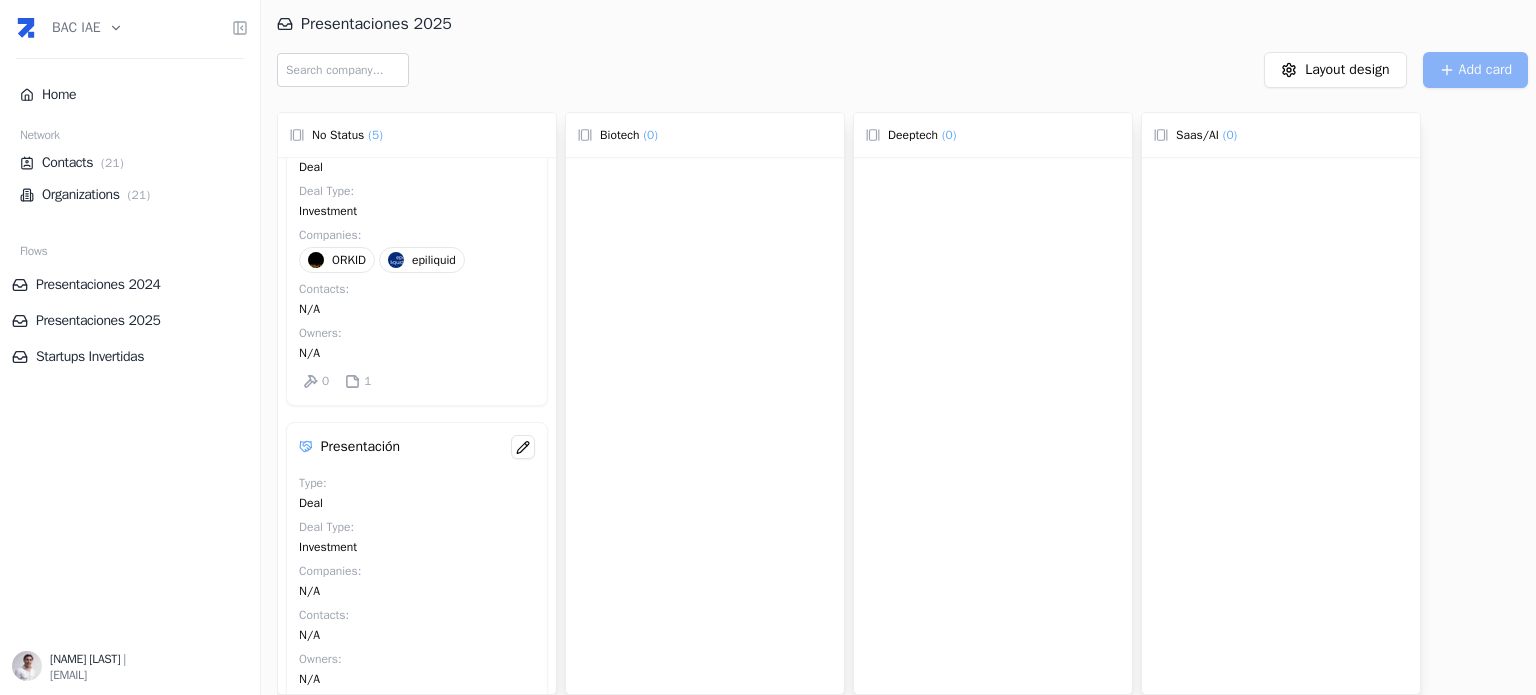 scroll, scrollTop: 1200, scrollLeft: 0, axis: vertical 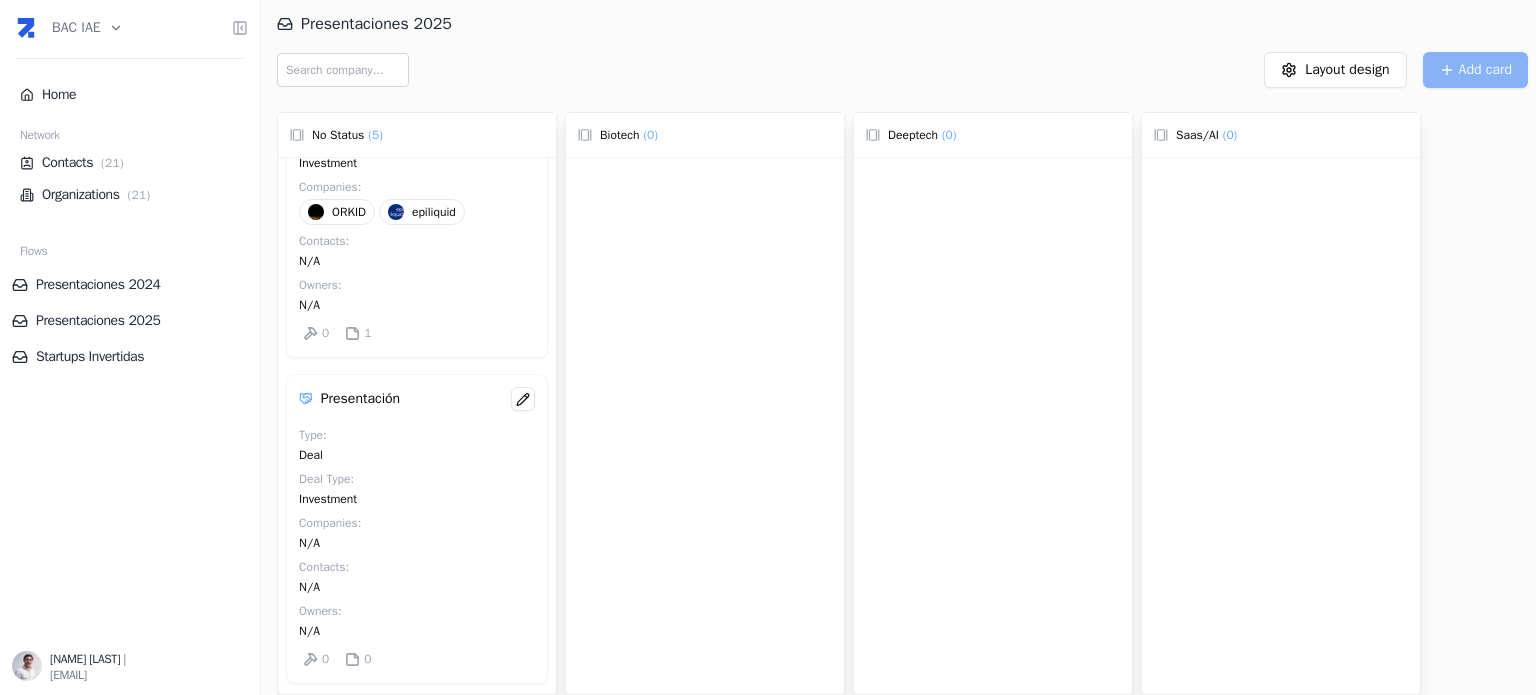 click on "ORKID" at bounding box center (349, 212) 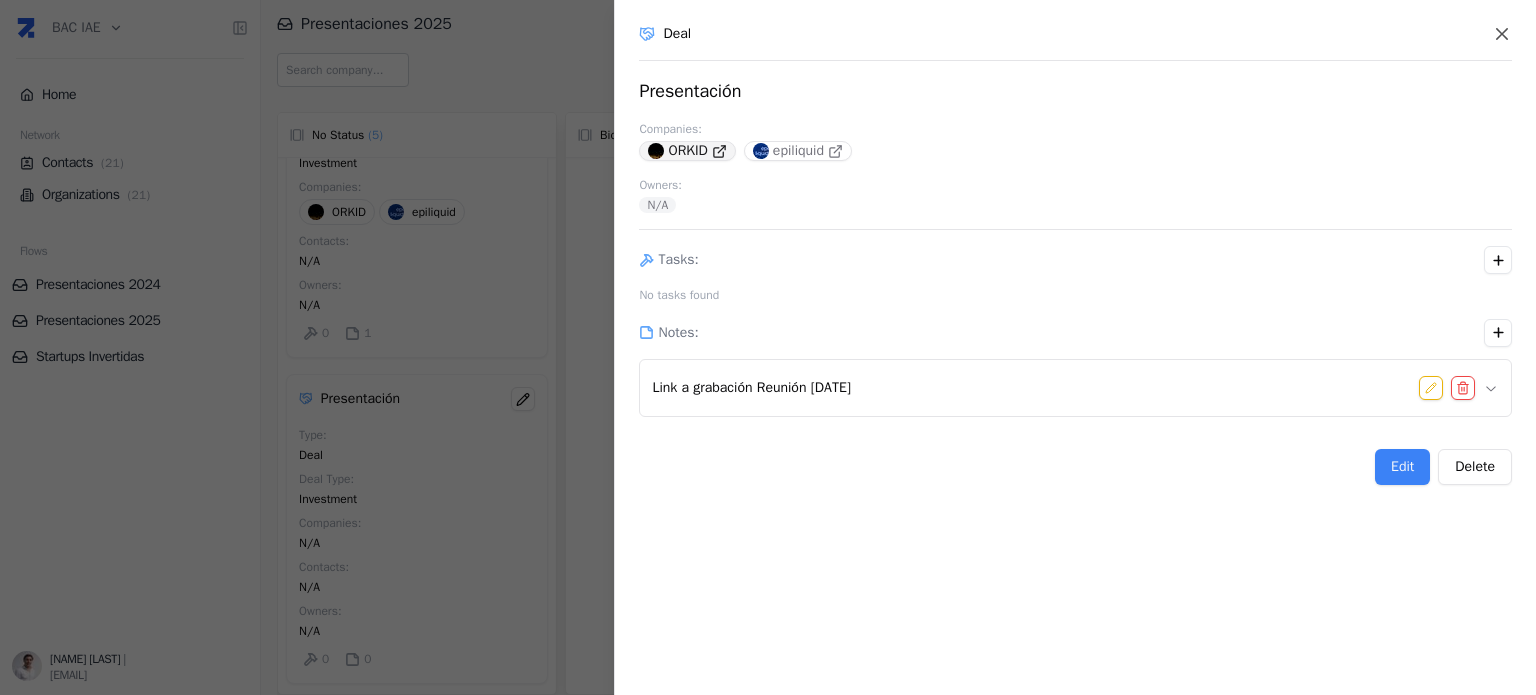 click on "ORKID" at bounding box center (687, 151) 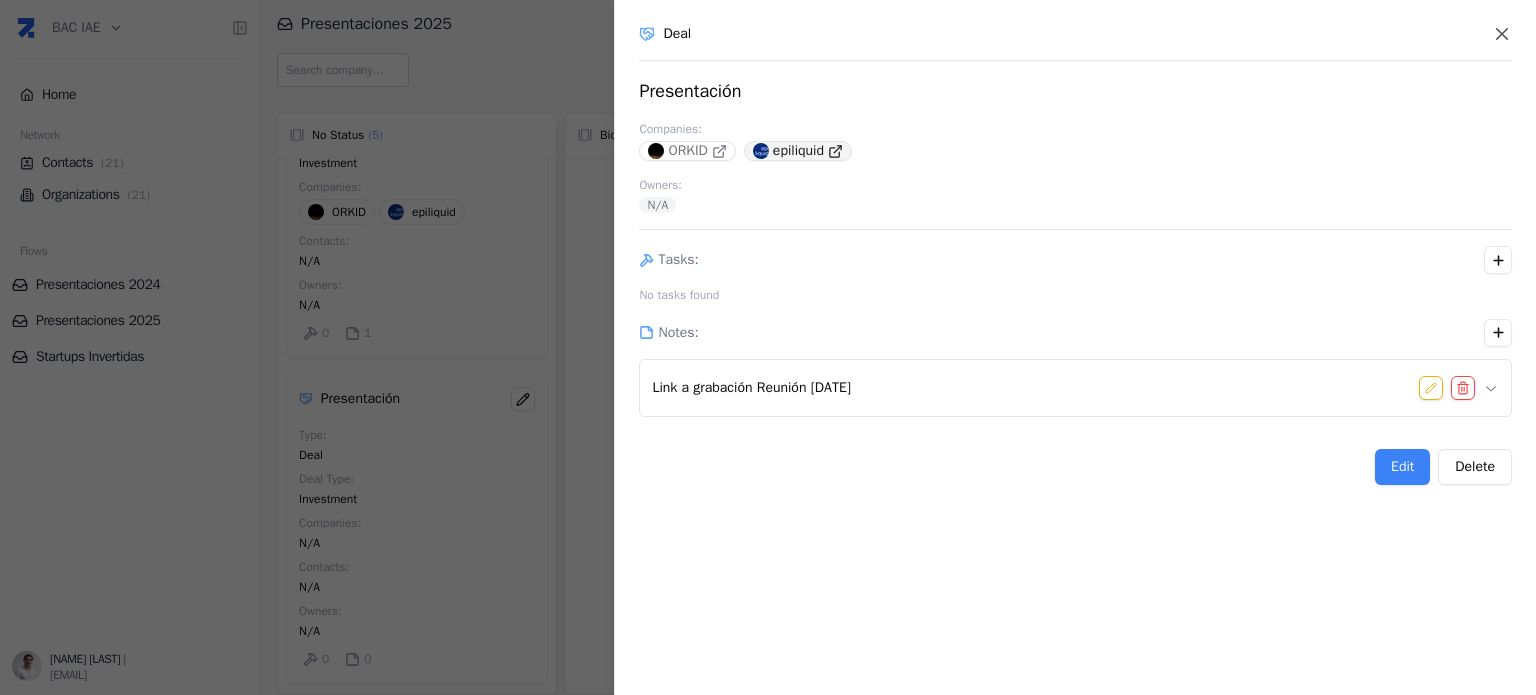 click on "epiliquid" at bounding box center [798, 151] 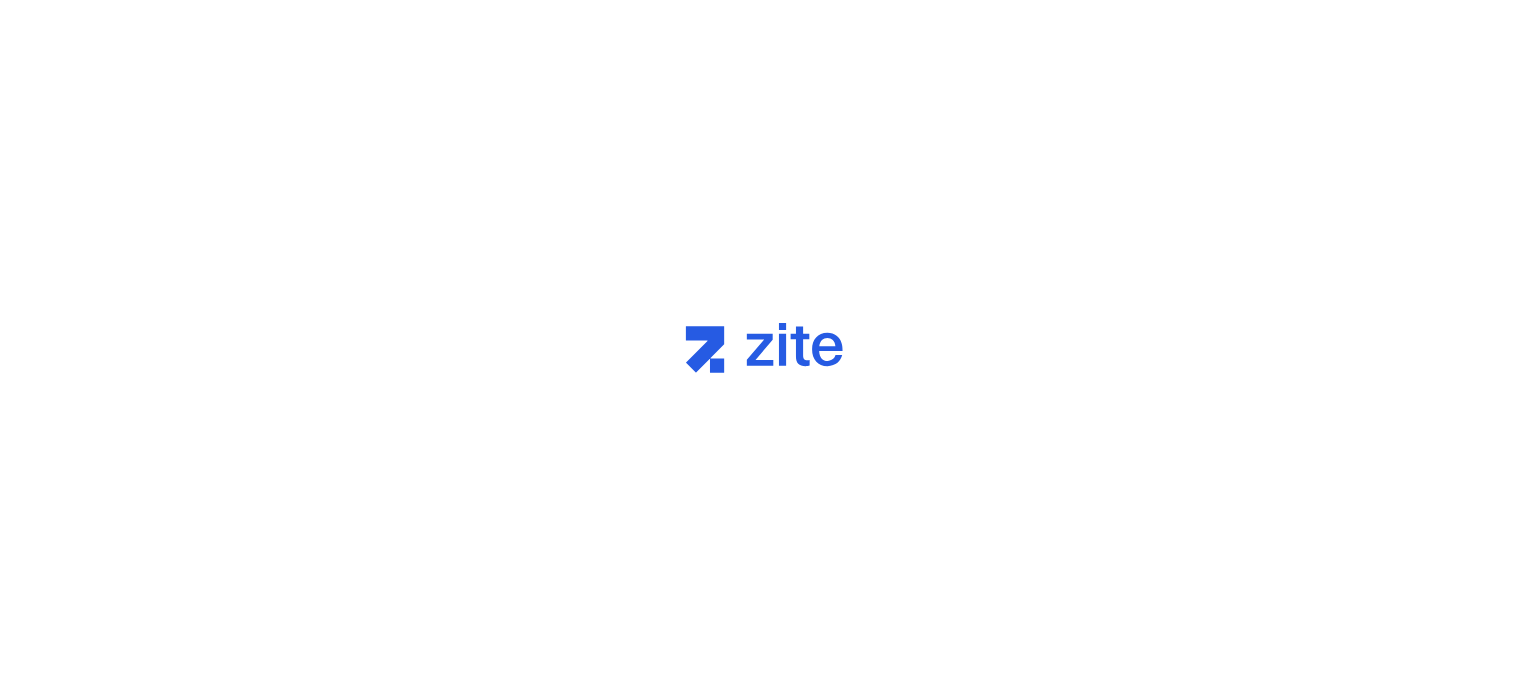 scroll, scrollTop: 0, scrollLeft: 0, axis: both 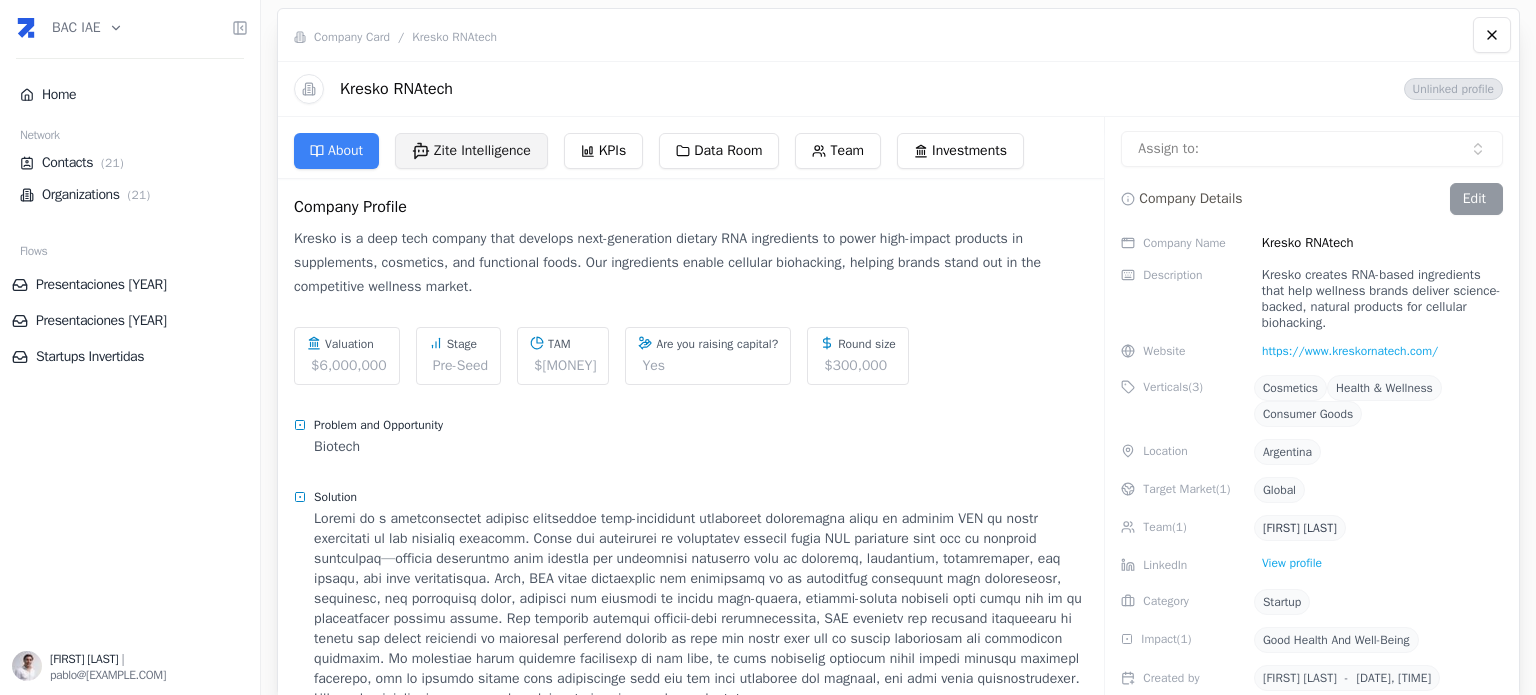 click on "Zite Intelligence" at bounding box center (471, 151) 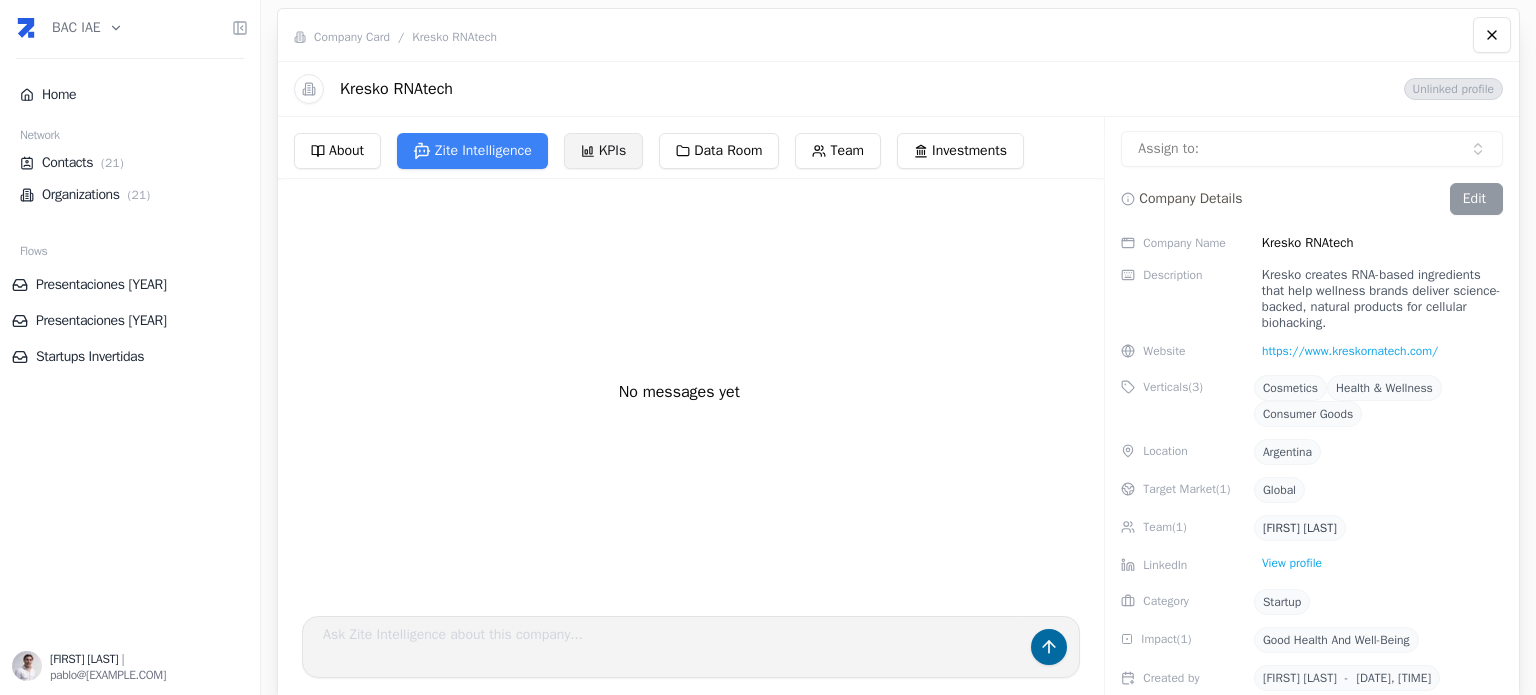 click on "KPIs" at bounding box center [603, 151] 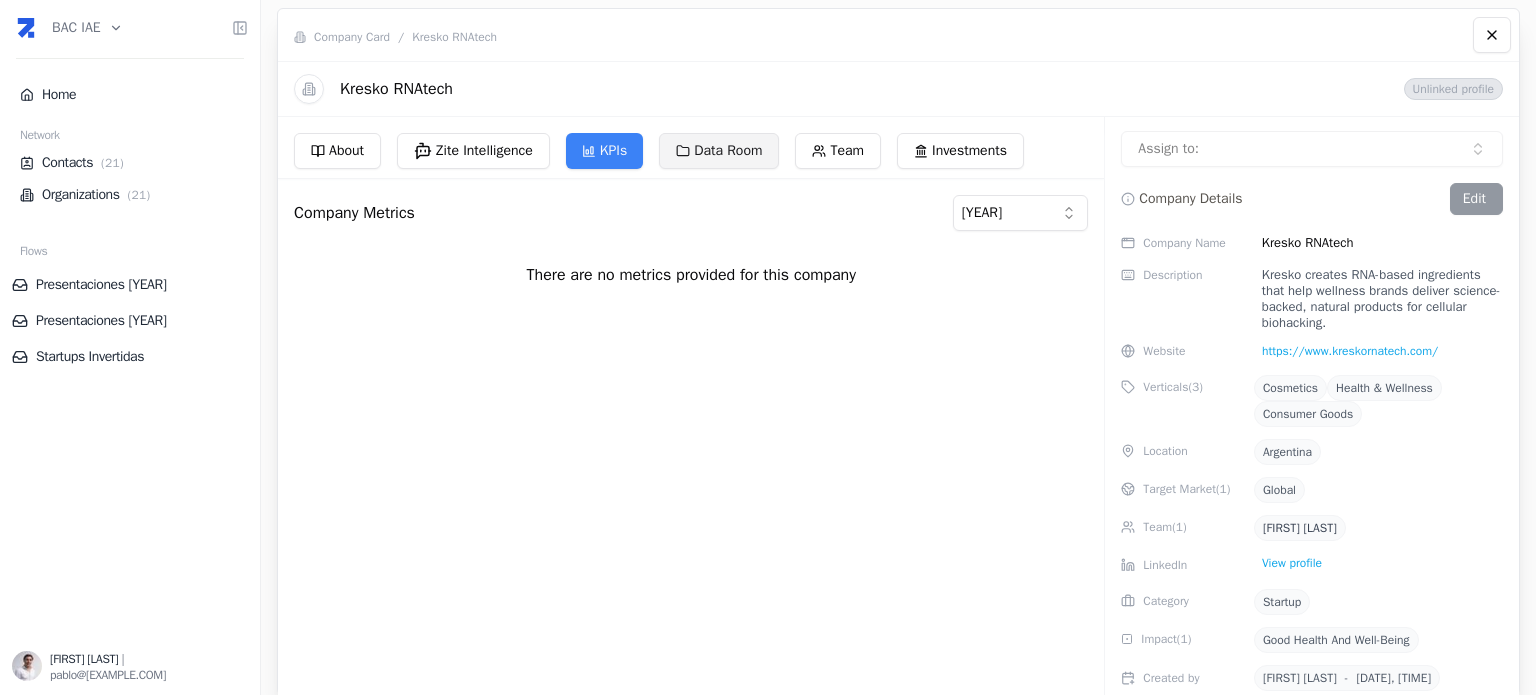 click on "Data Room" at bounding box center (719, 151) 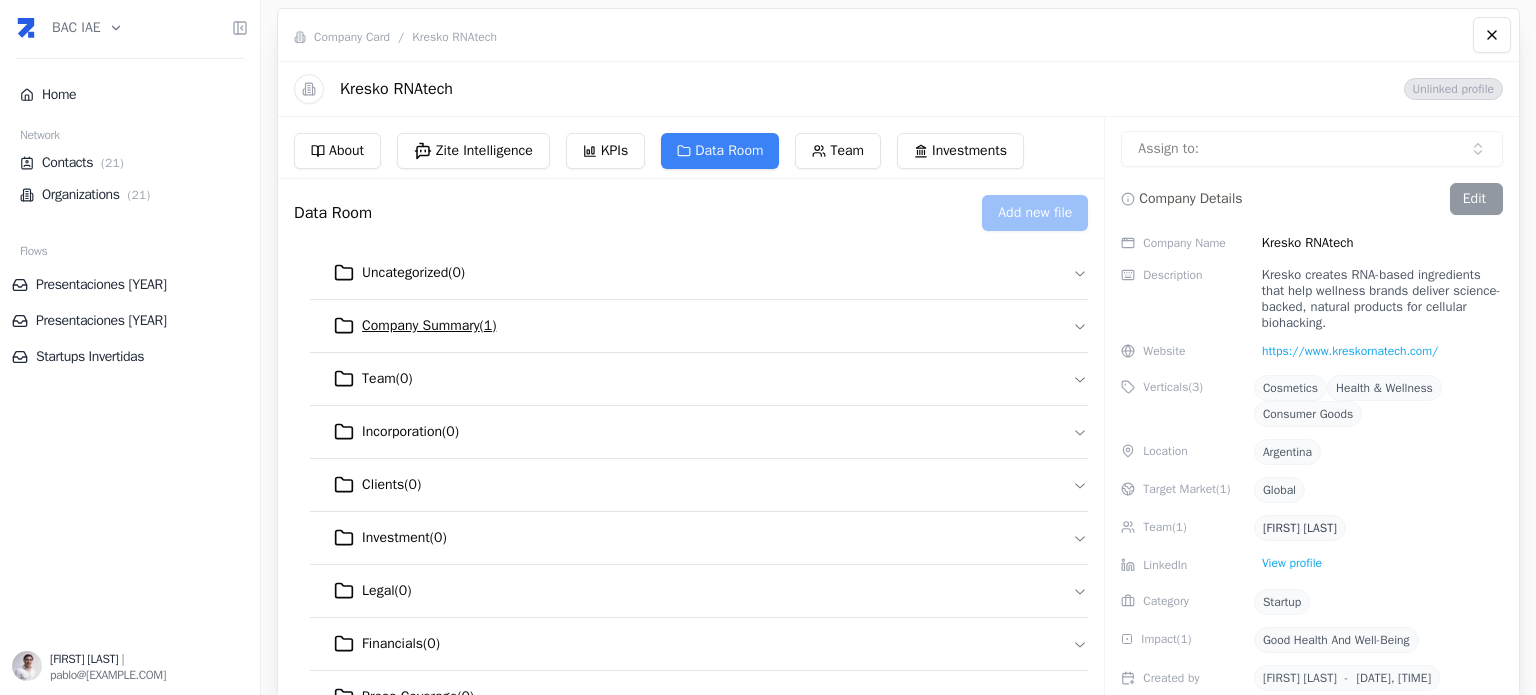 click on "Company Summary  ( 1 )" at bounding box center [429, 326] 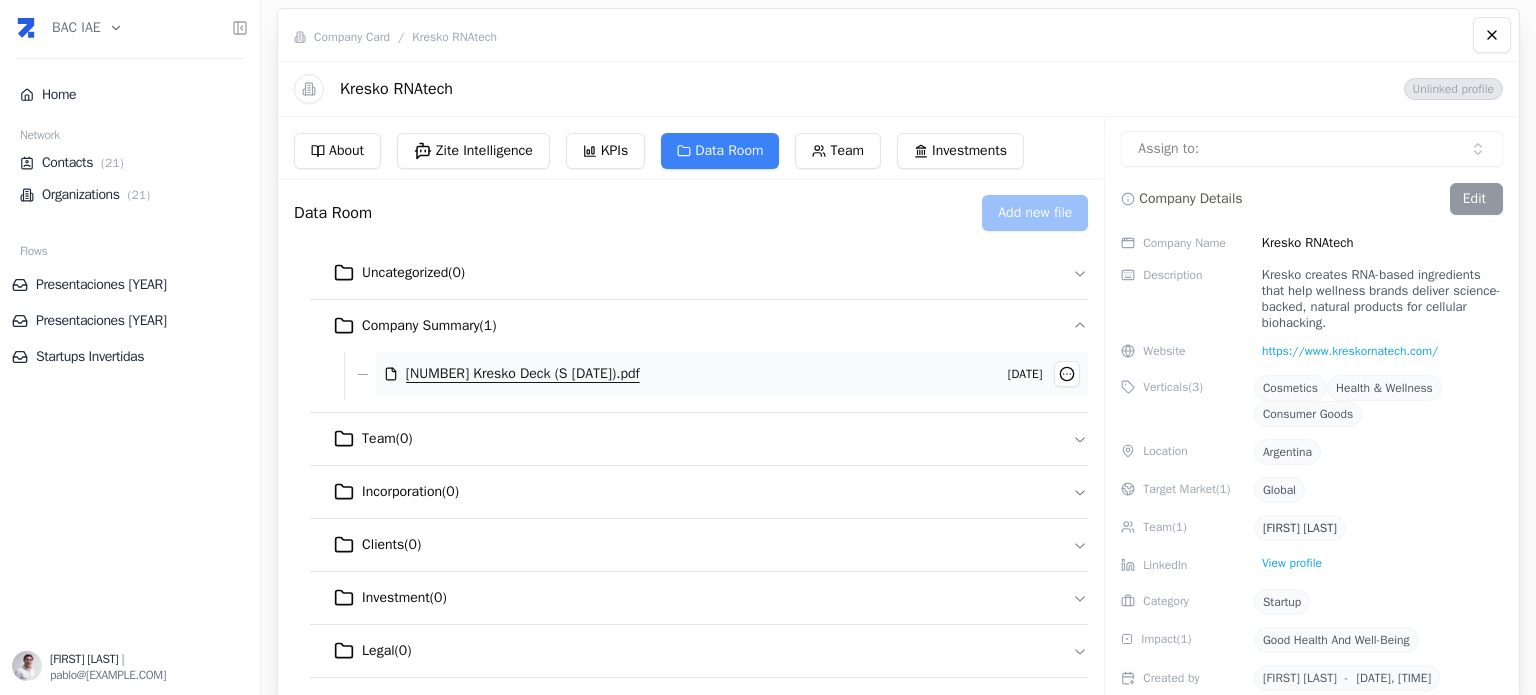 click on "1751569285111 Kresko Deck (S Jun25).pdf" at bounding box center (523, 374) 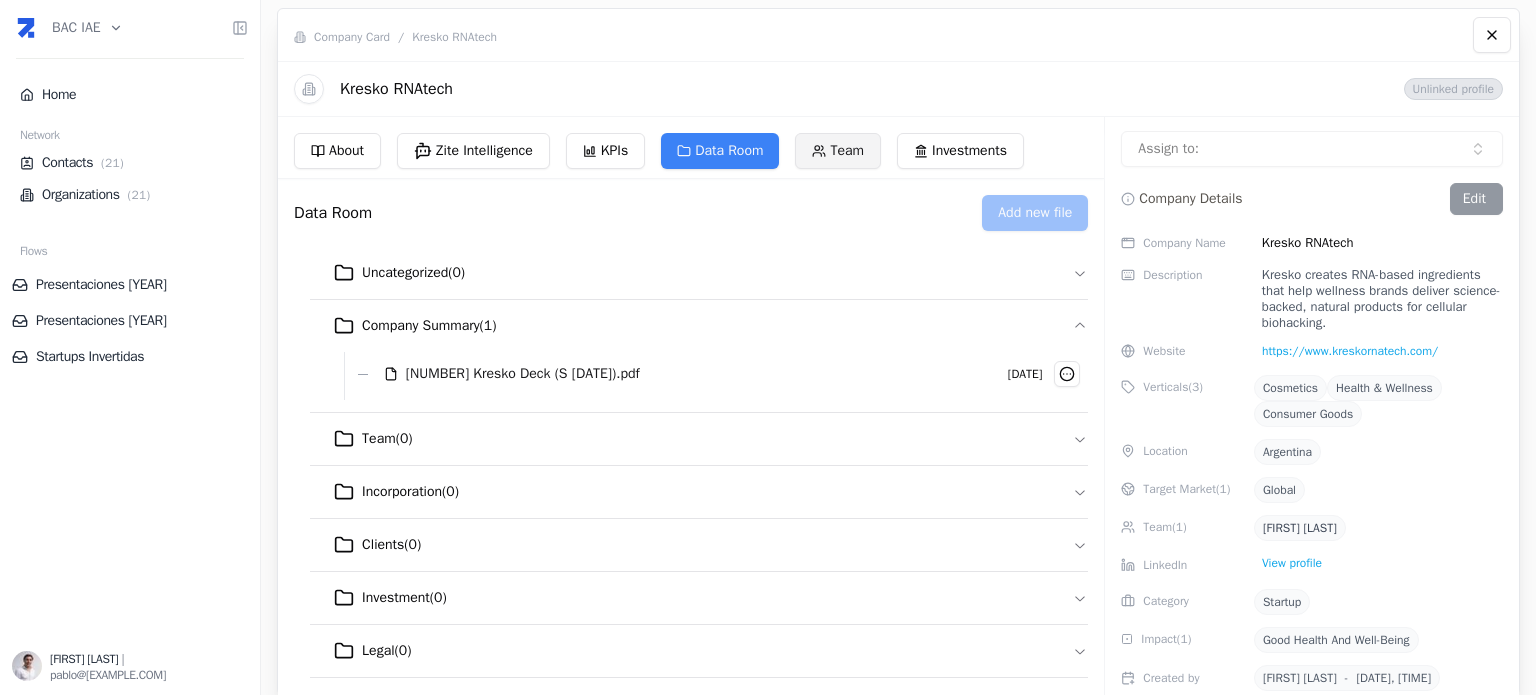 click on "Team" at bounding box center [838, 151] 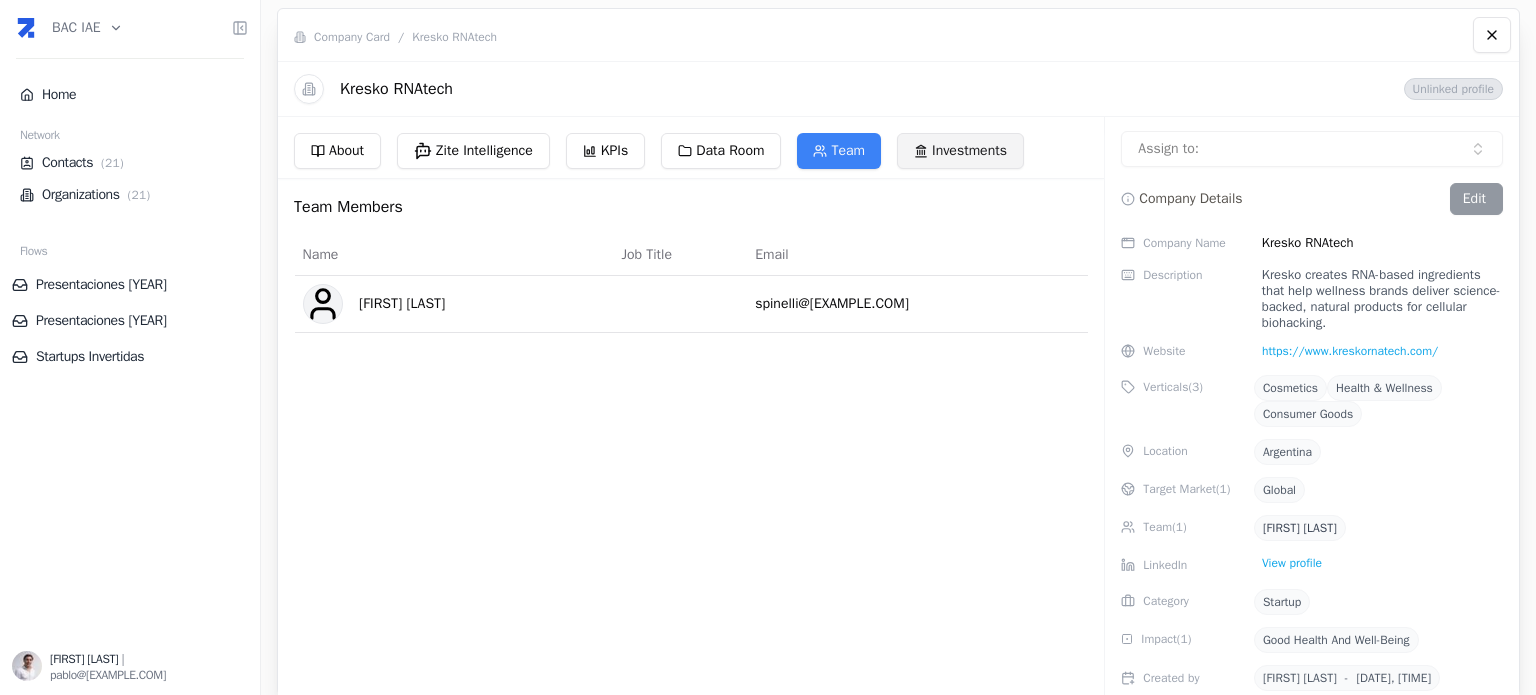click on "Investments" at bounding box center [960, 151] 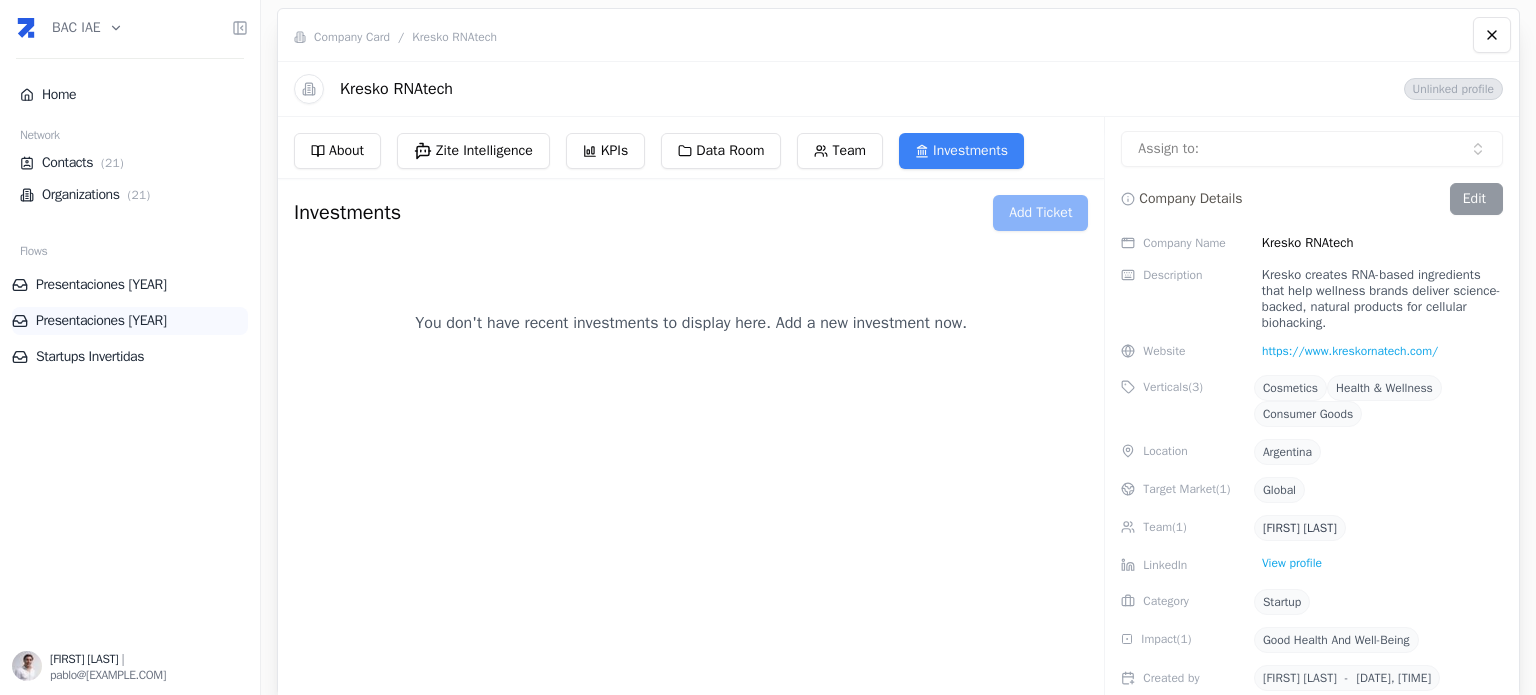 click on "Presentaciones 2025" at bounding box center [130, 321] 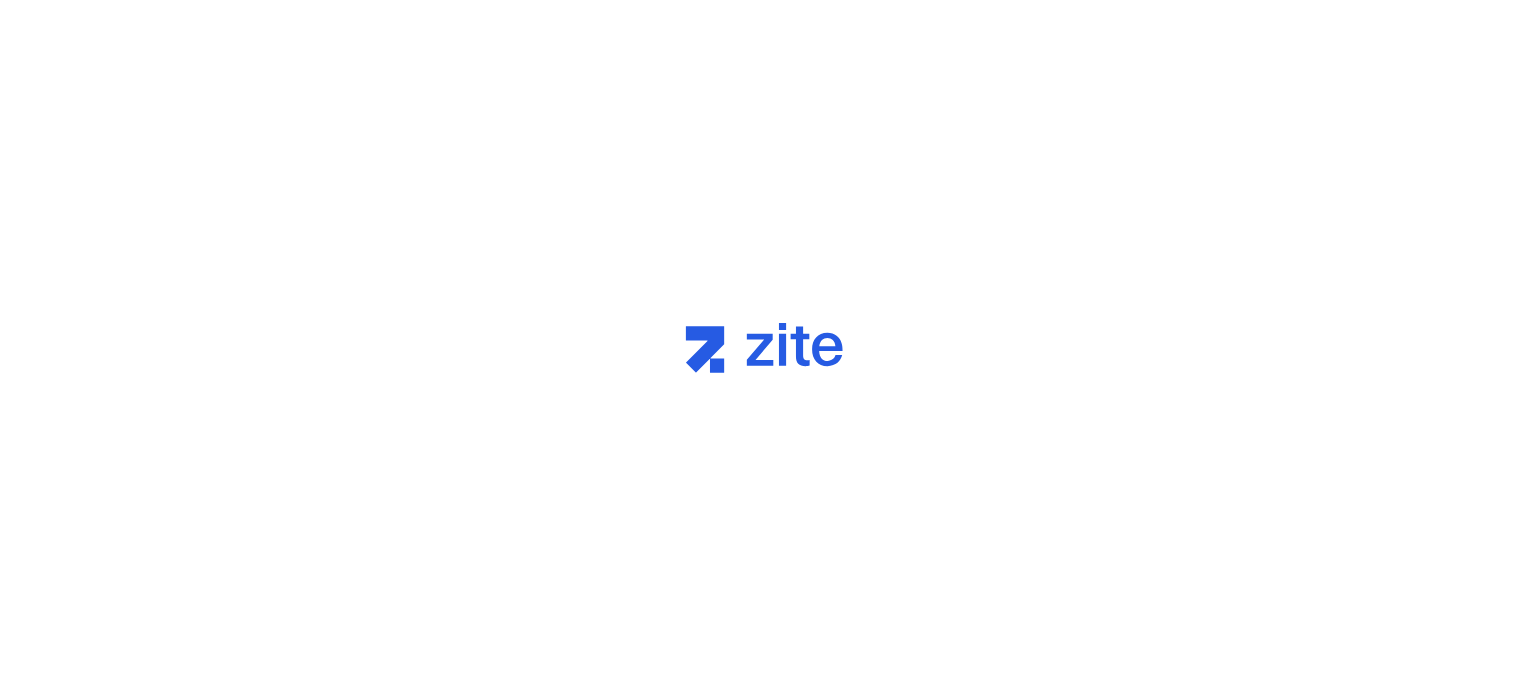 scroll, scrollTop: 0, scrollLeft: 0, axis: both 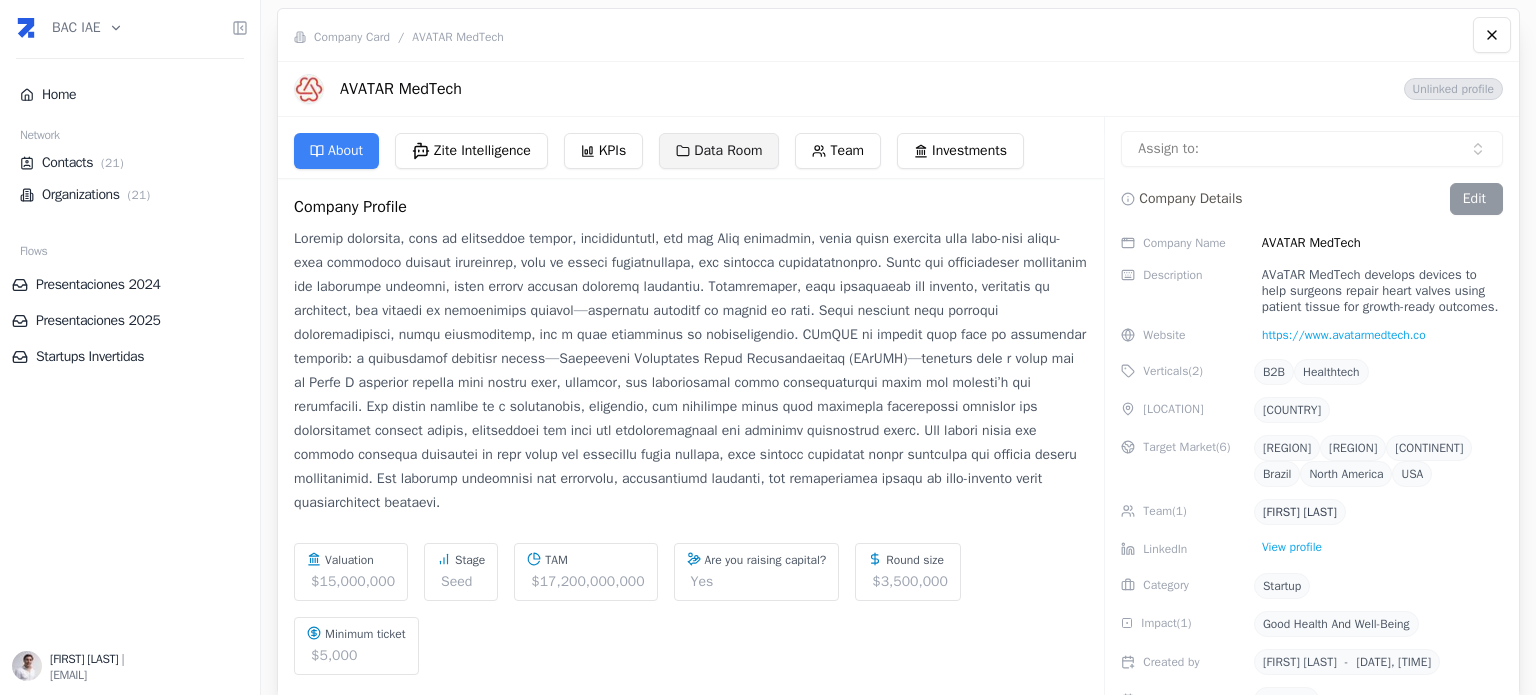 click on "Data Room" at bounding box center (719, 151) 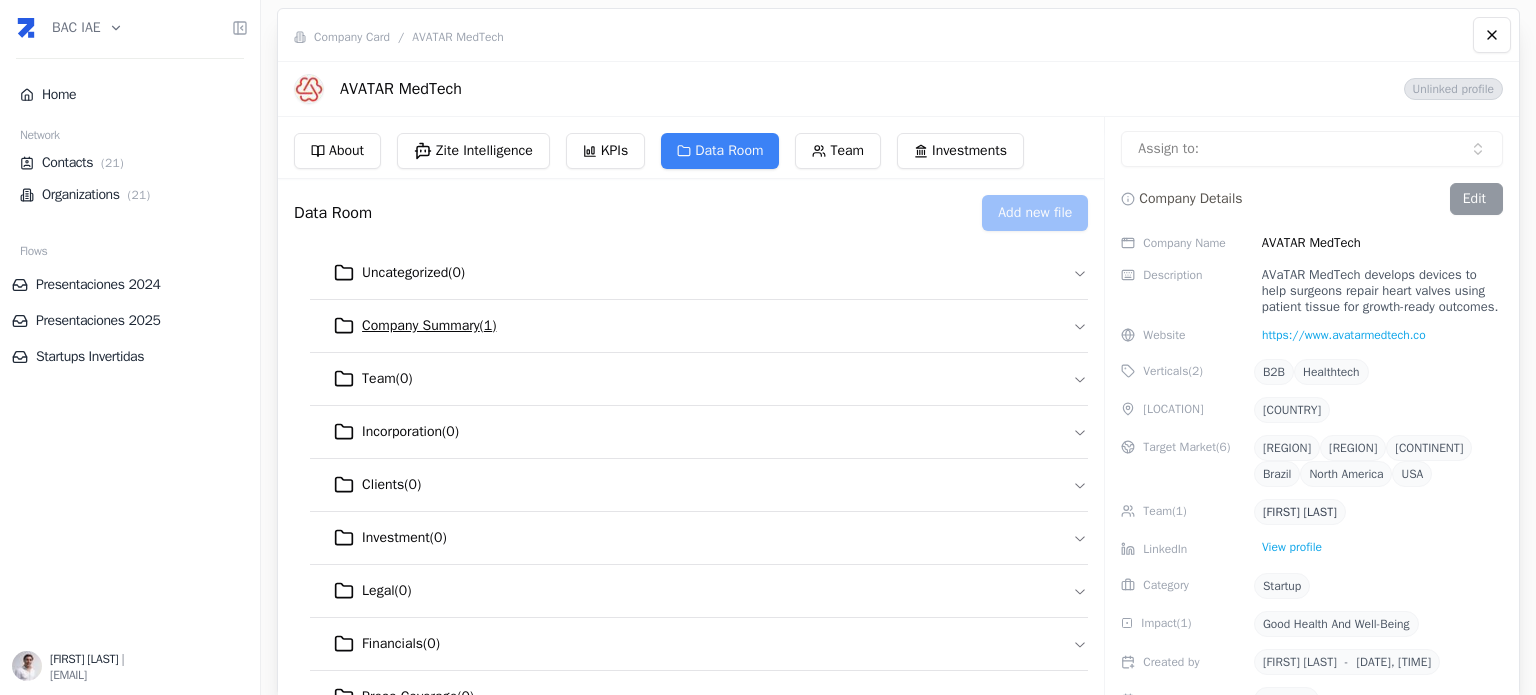 click on "Company Summary  ( 1 )" at bounding box center [429, 326] 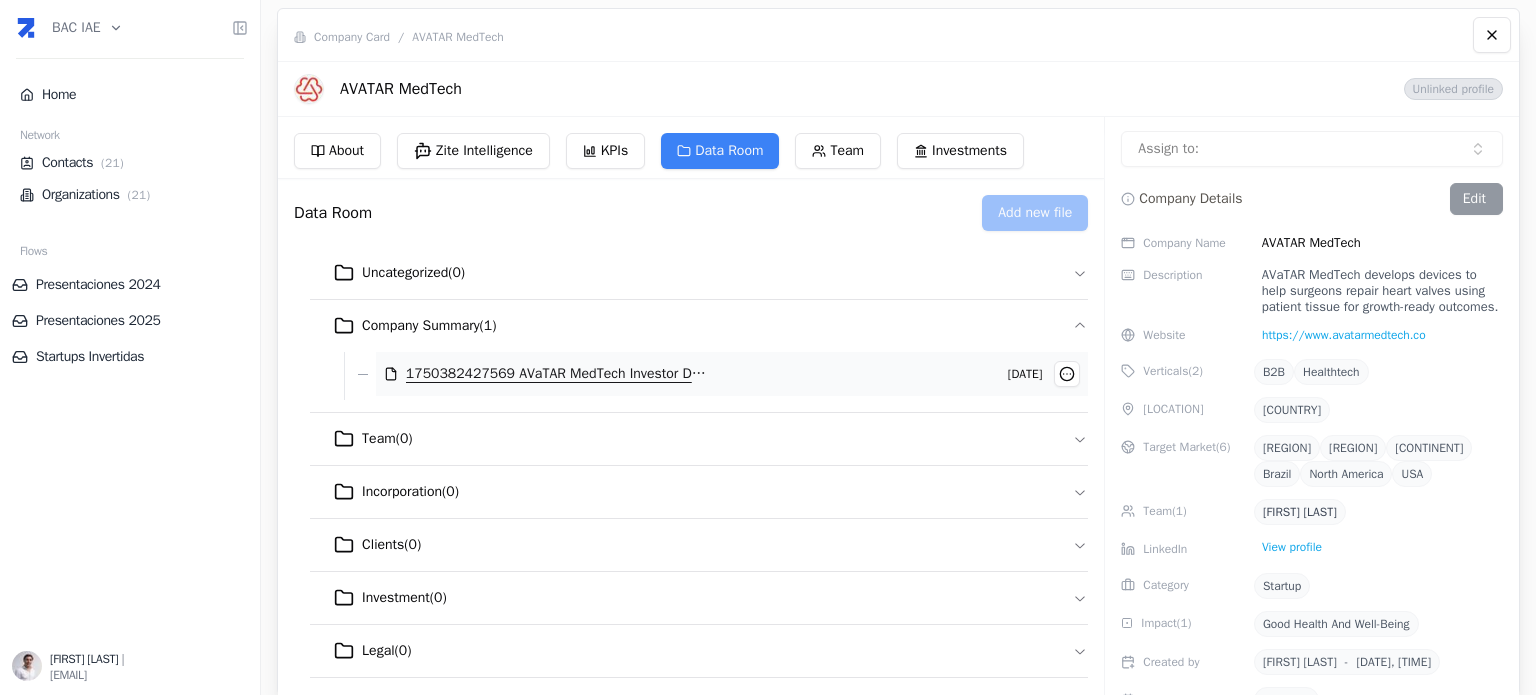 click on "1750382427569 AVaTAR MedTech Investor Deck. (1).pdf" at bounding box center (556, 374) 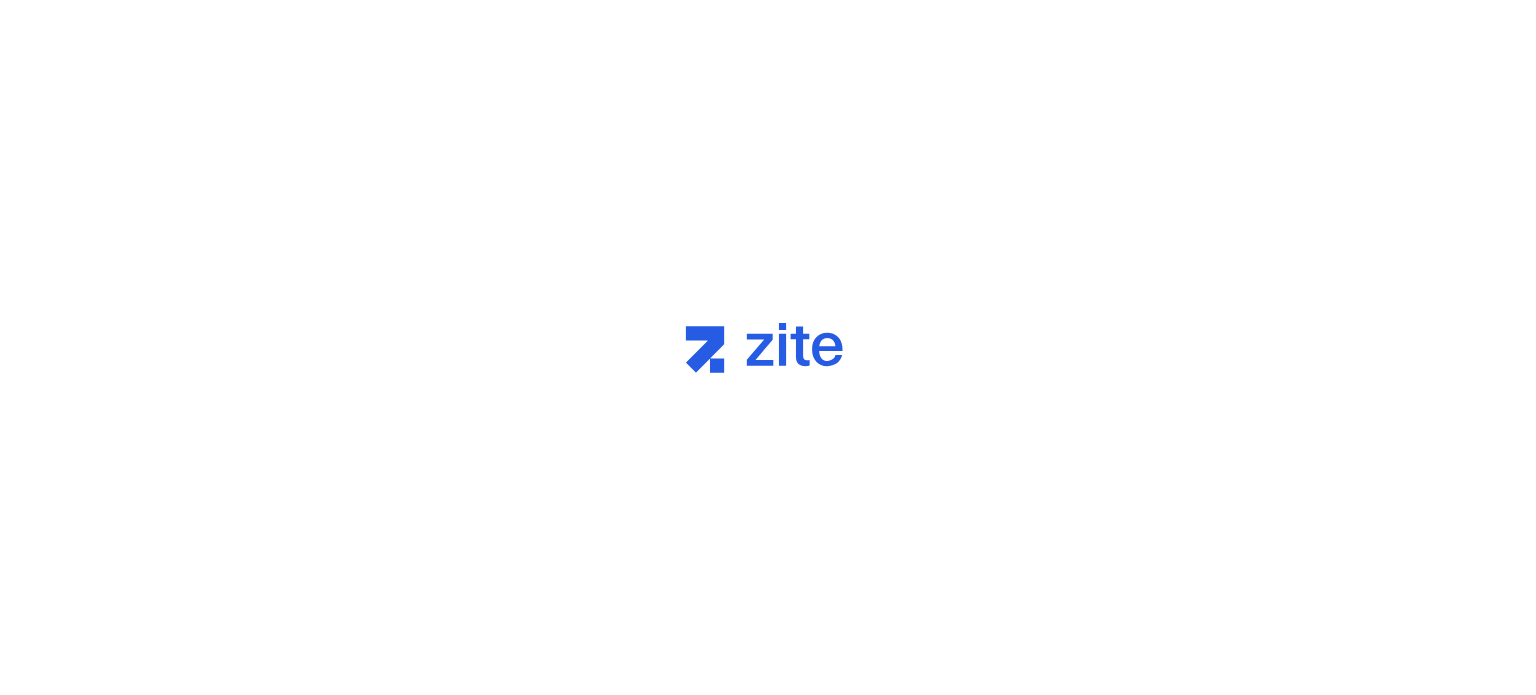 scroll, scrollTop: 0, scrollLeft: 0, axis: both 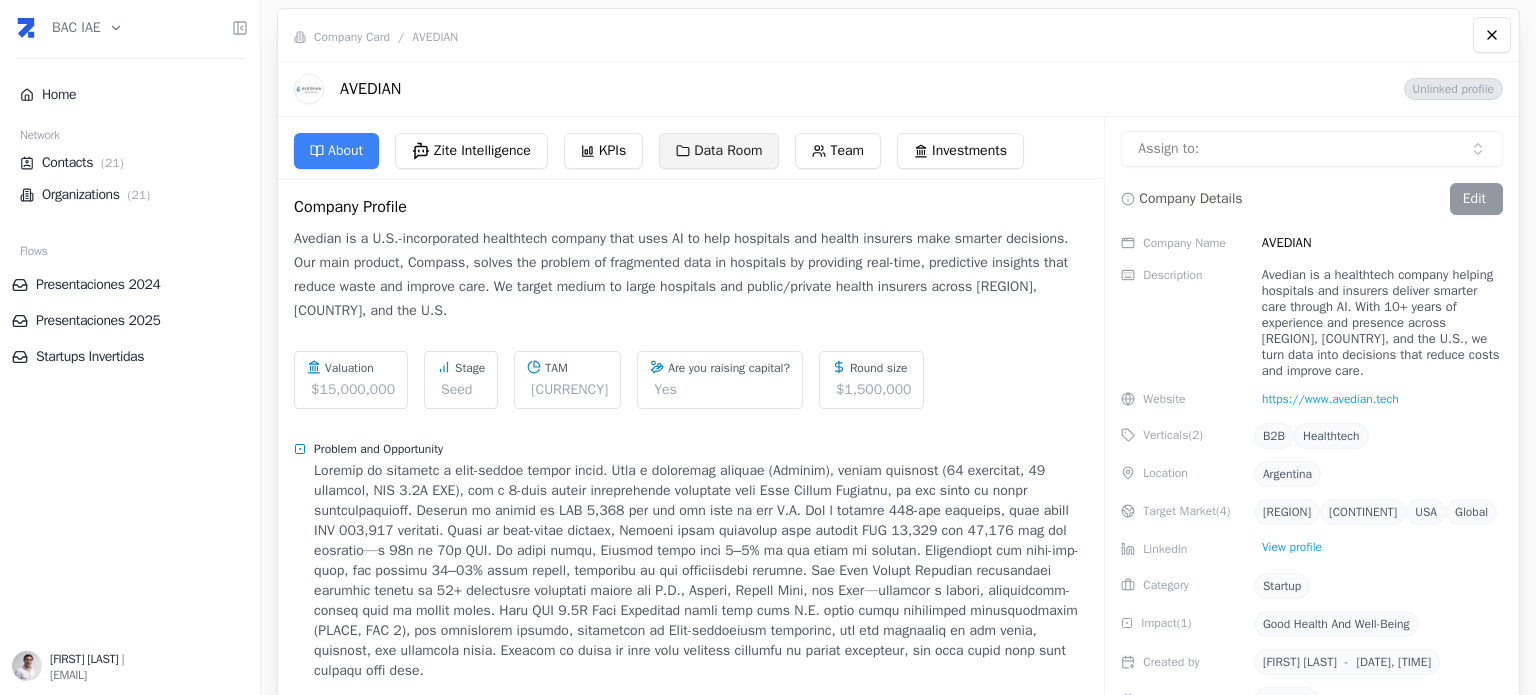 click on "Data Room" at bounding box center [719, 151] 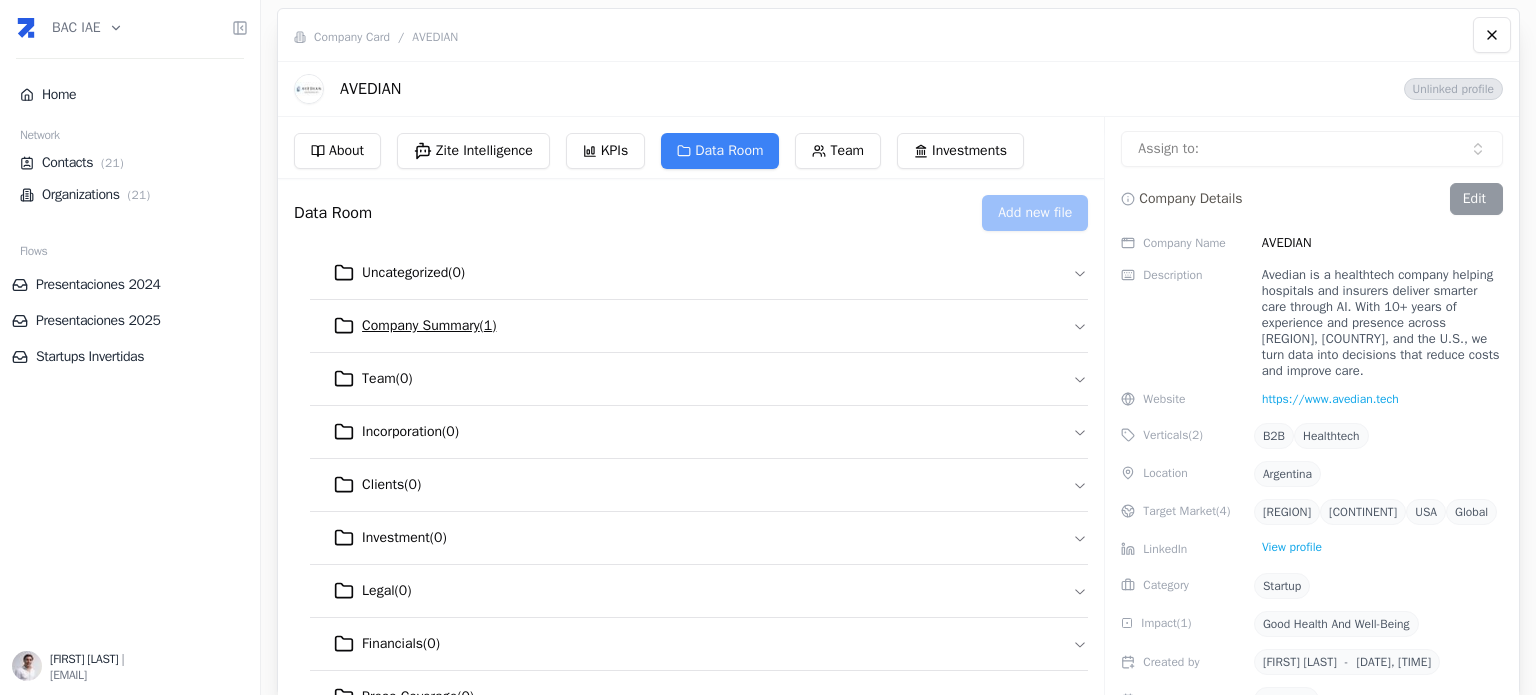 click on "Company Summary  ( 1 )" at bounding box center [429, 326] 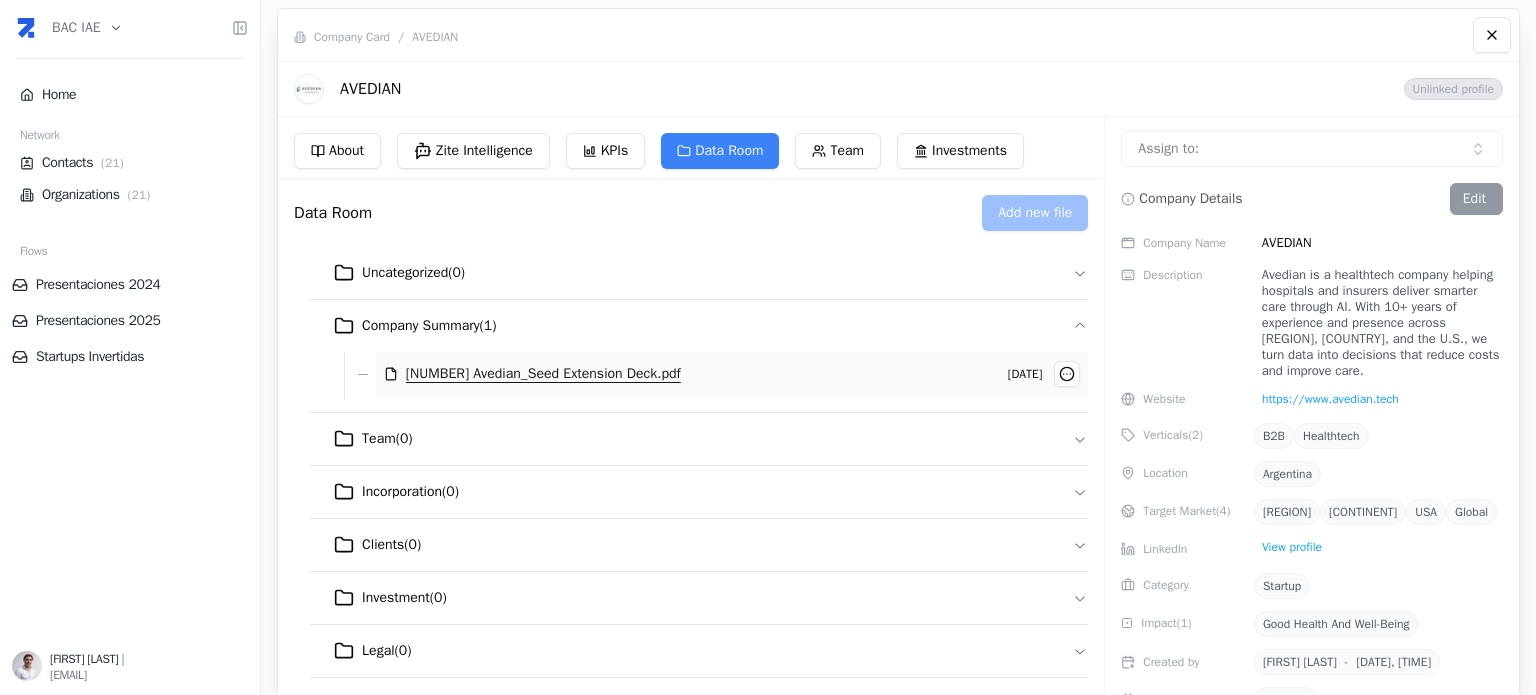 click on "[NUMBER] Avedian_Seed Extension Deck.pdf" at bounding box center (543, 374) 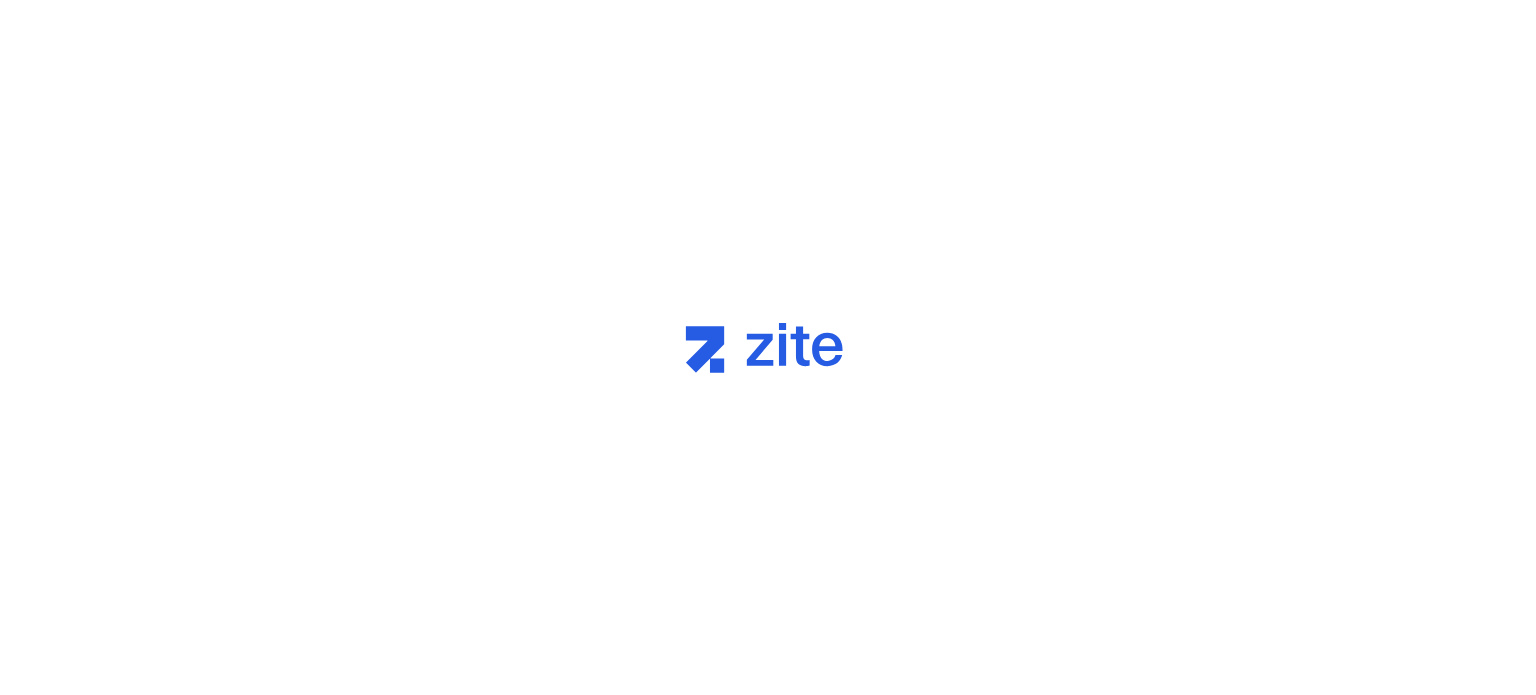 scroll, scrollTop: 0, scrollLeft: 0, axis: both 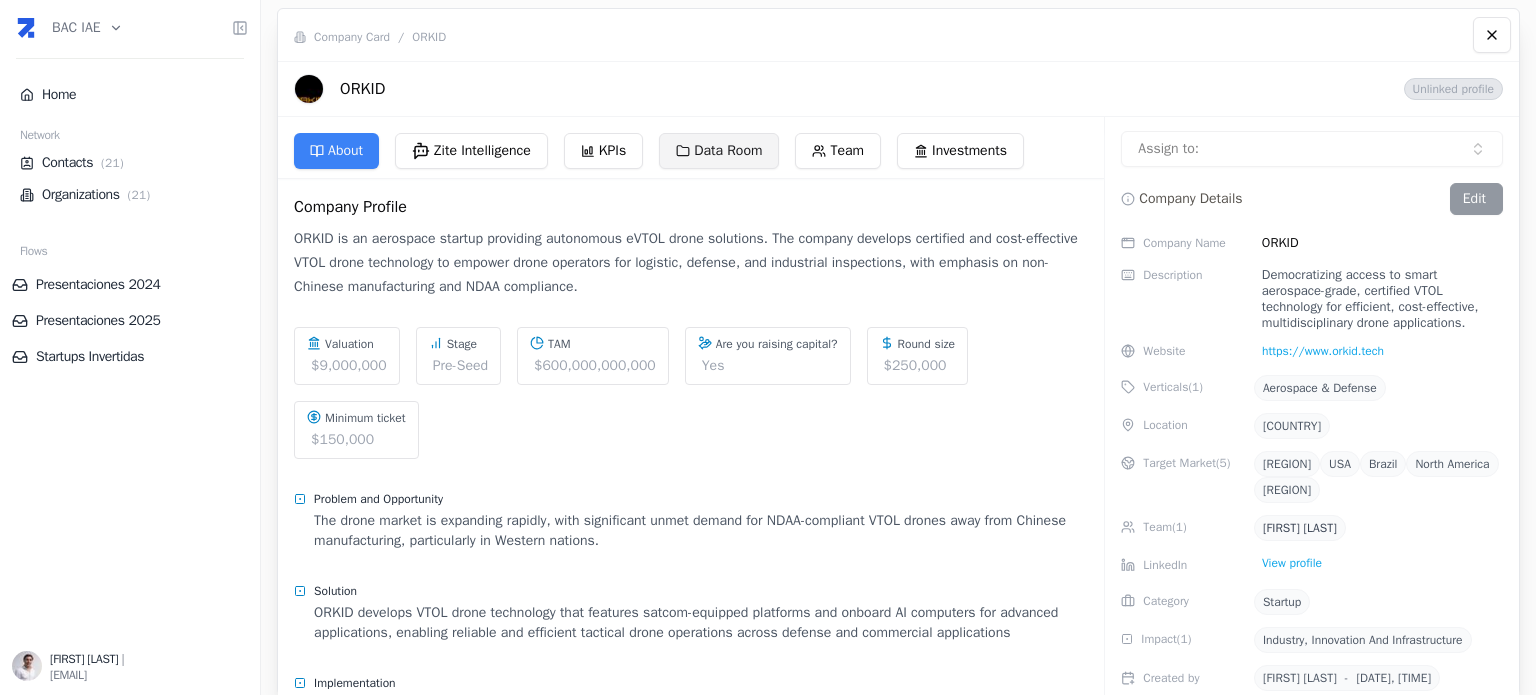 click on "Data Room" at bounding box center (719, 151) 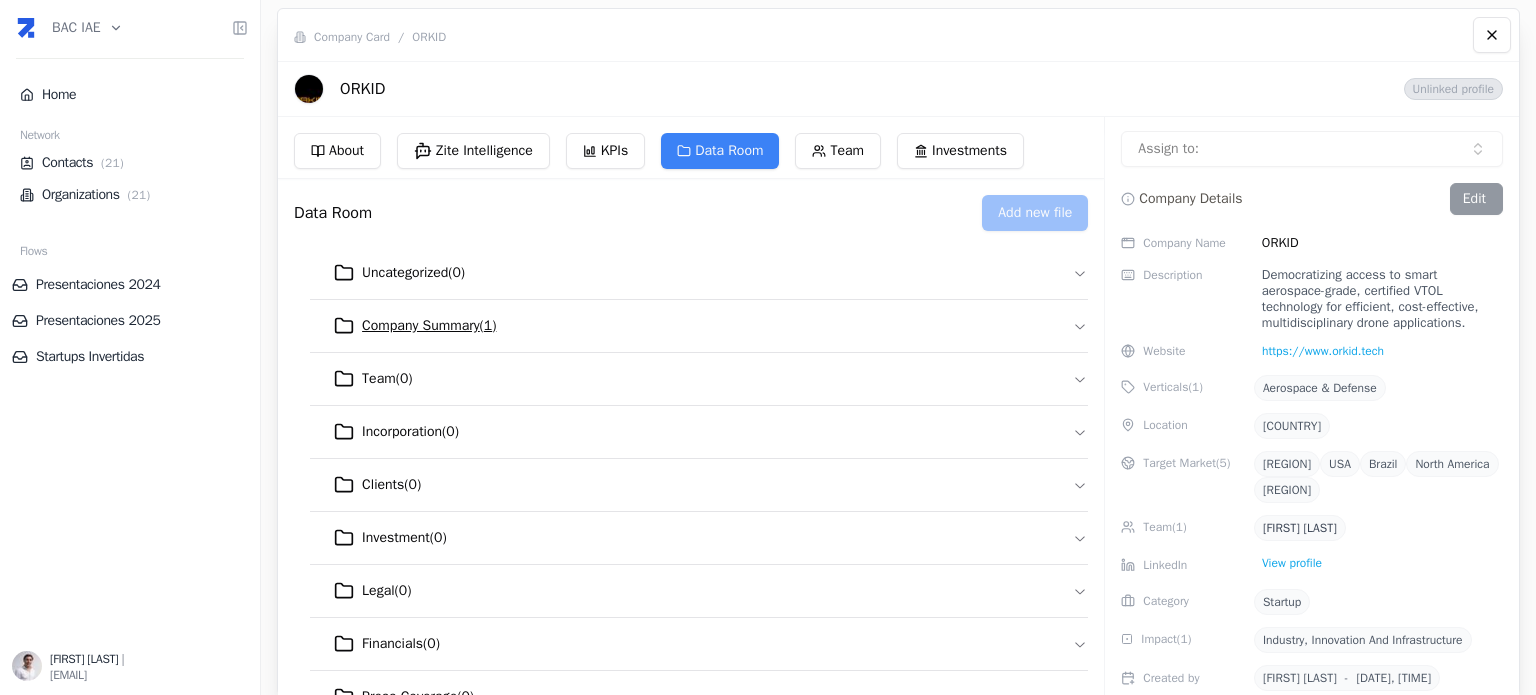 click on "Company Summary  ( 1 )" at bounding box center [429, 326] 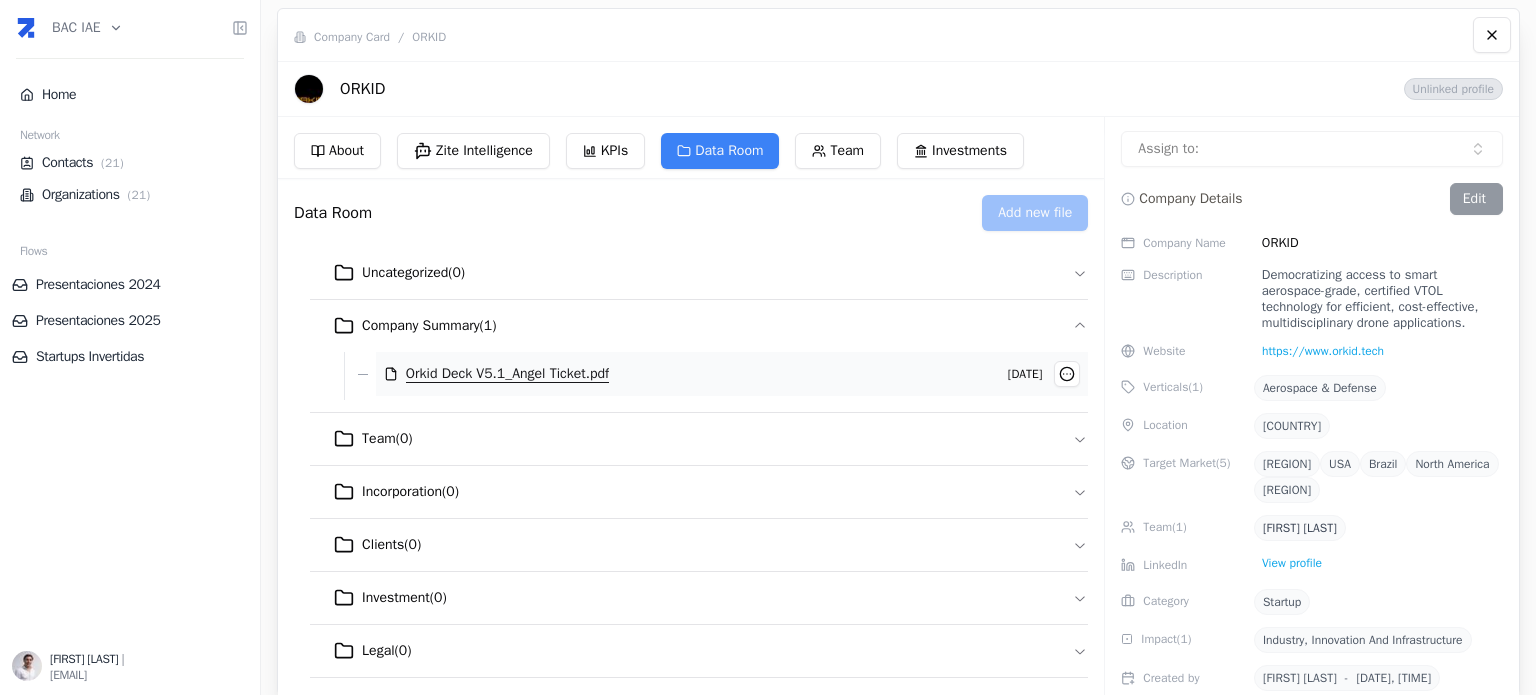 click on "Orkid Deck V5.1_Angel Ticket.pdf" at bounding box center [507, 374] 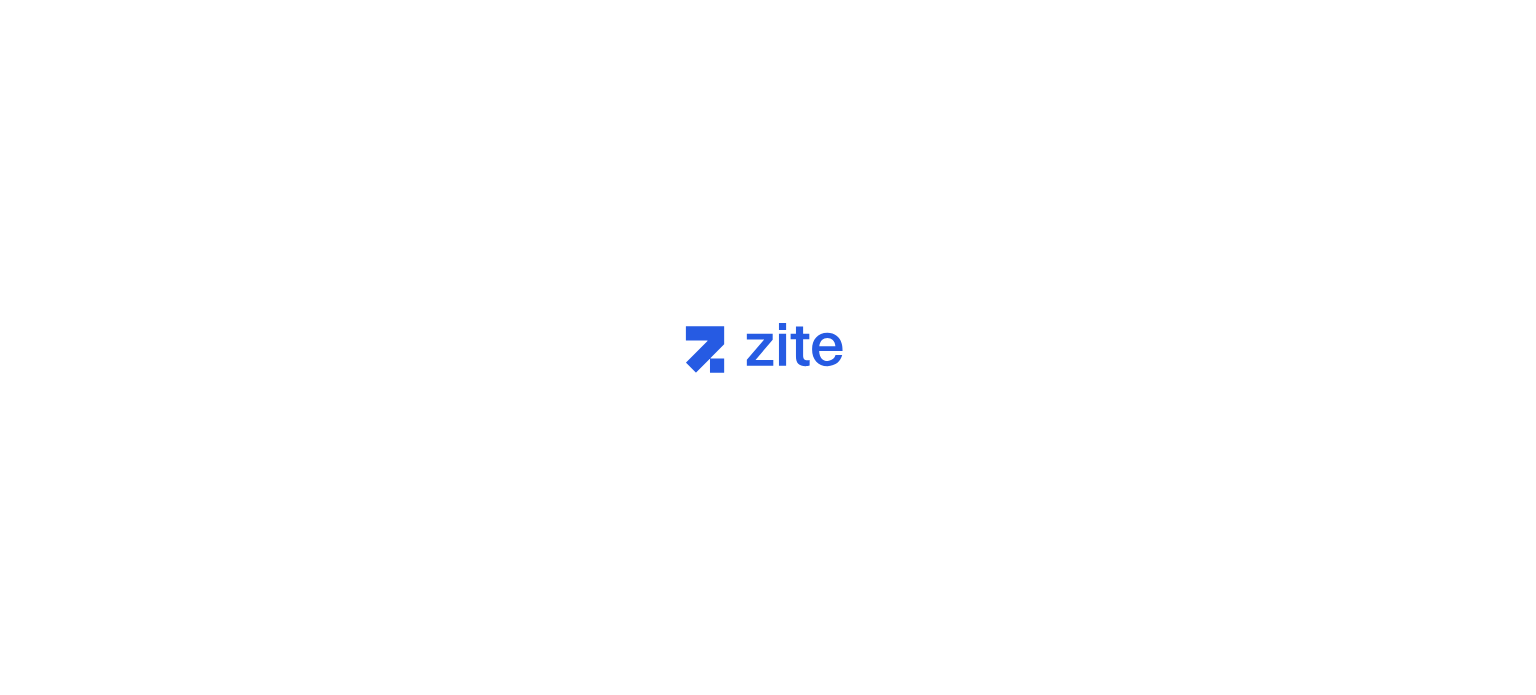 scroll, scrollTop: 0, scrollLeft: 0, axis: both 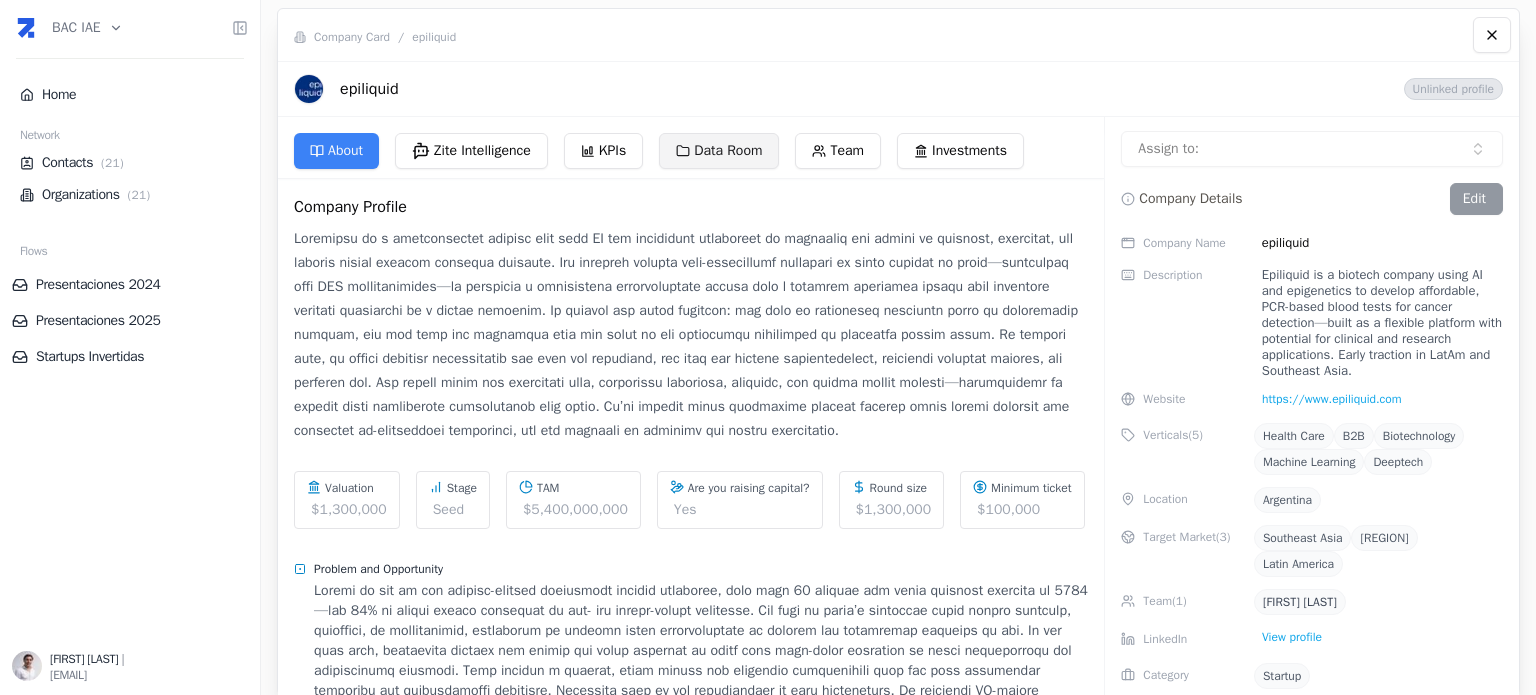 click on "Data Room" at bounding box center [719, 151] 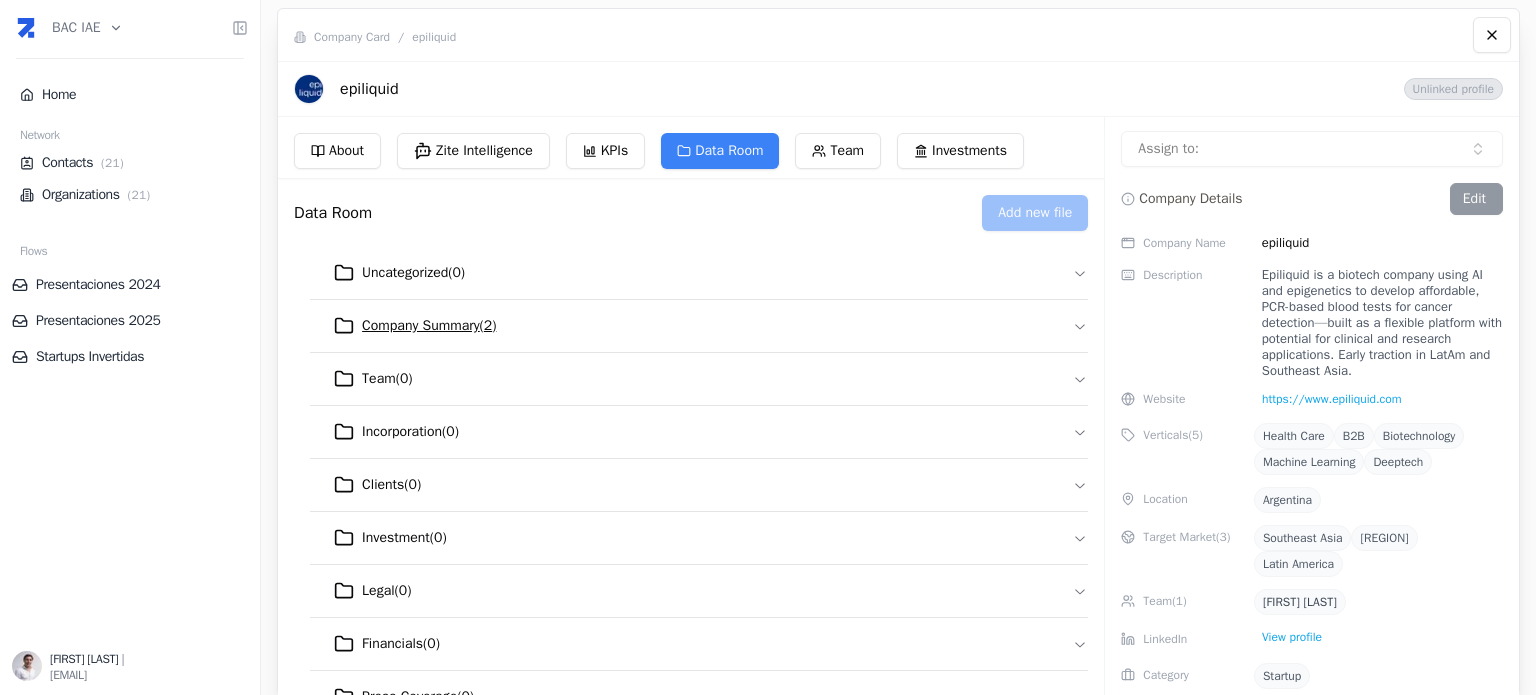 click on "Company Summary  ( 2 )" at bounding box center [429, 326] 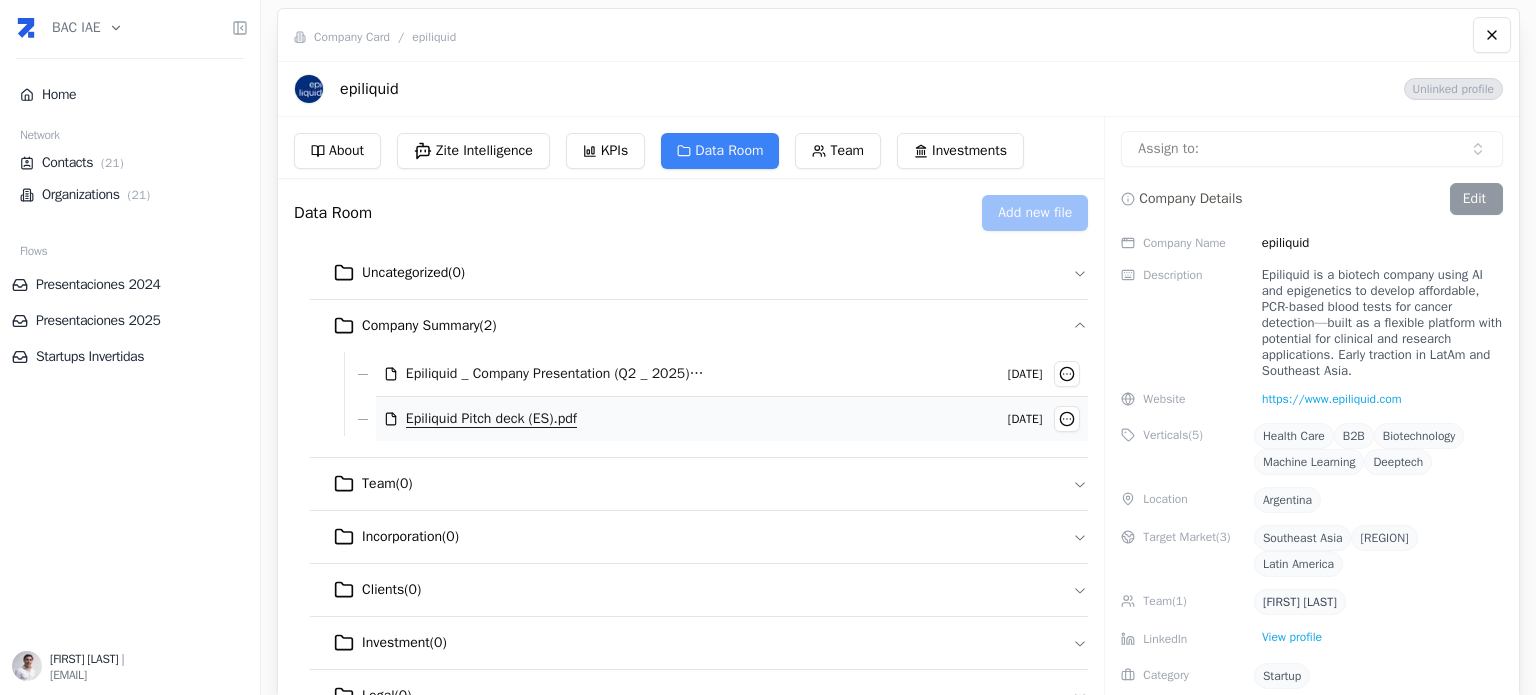 click on "Epiliquid   Pitch deck (ES).pdf" at bounding box center [491, 419] 